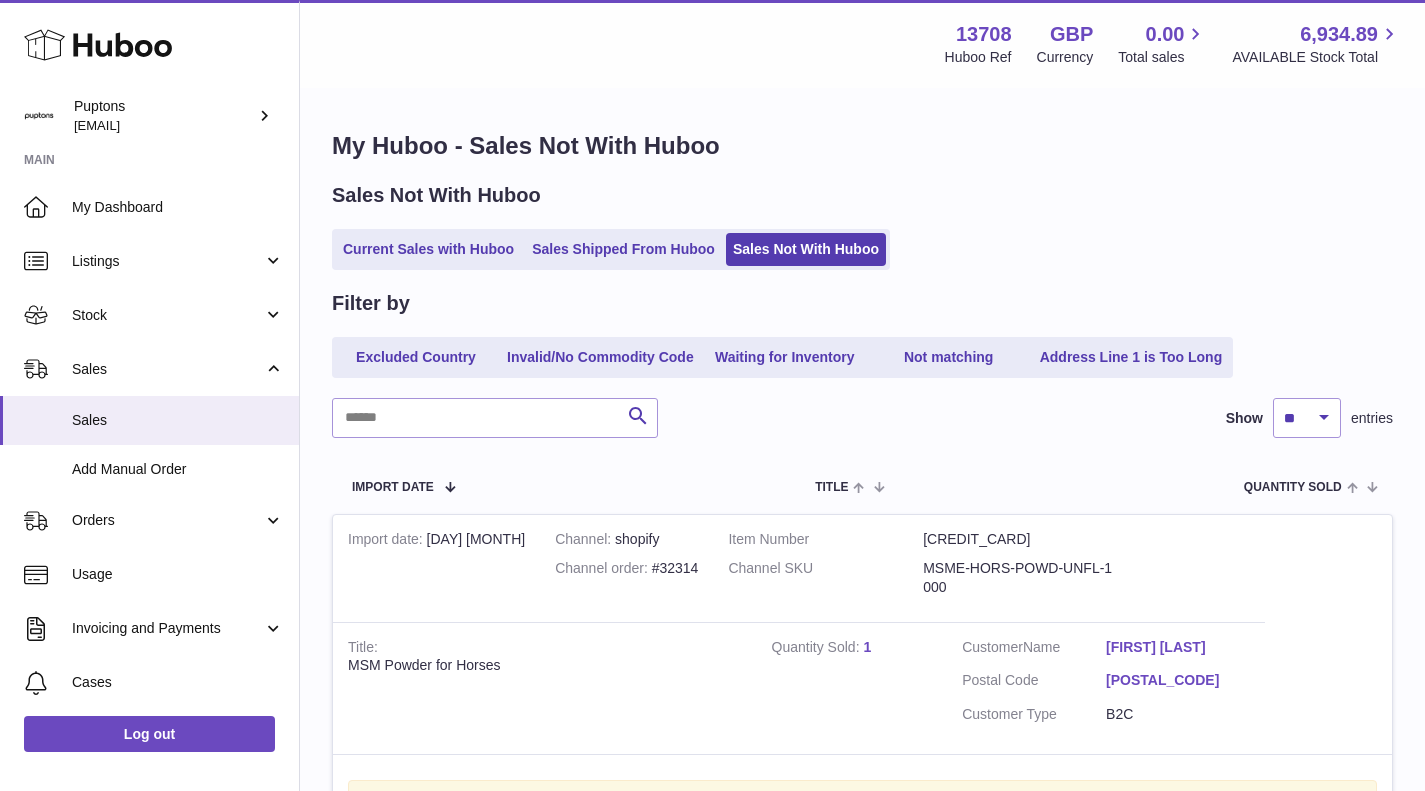 scroll, scrollTop: 2100, scrollLeft: 0, axis: vertical 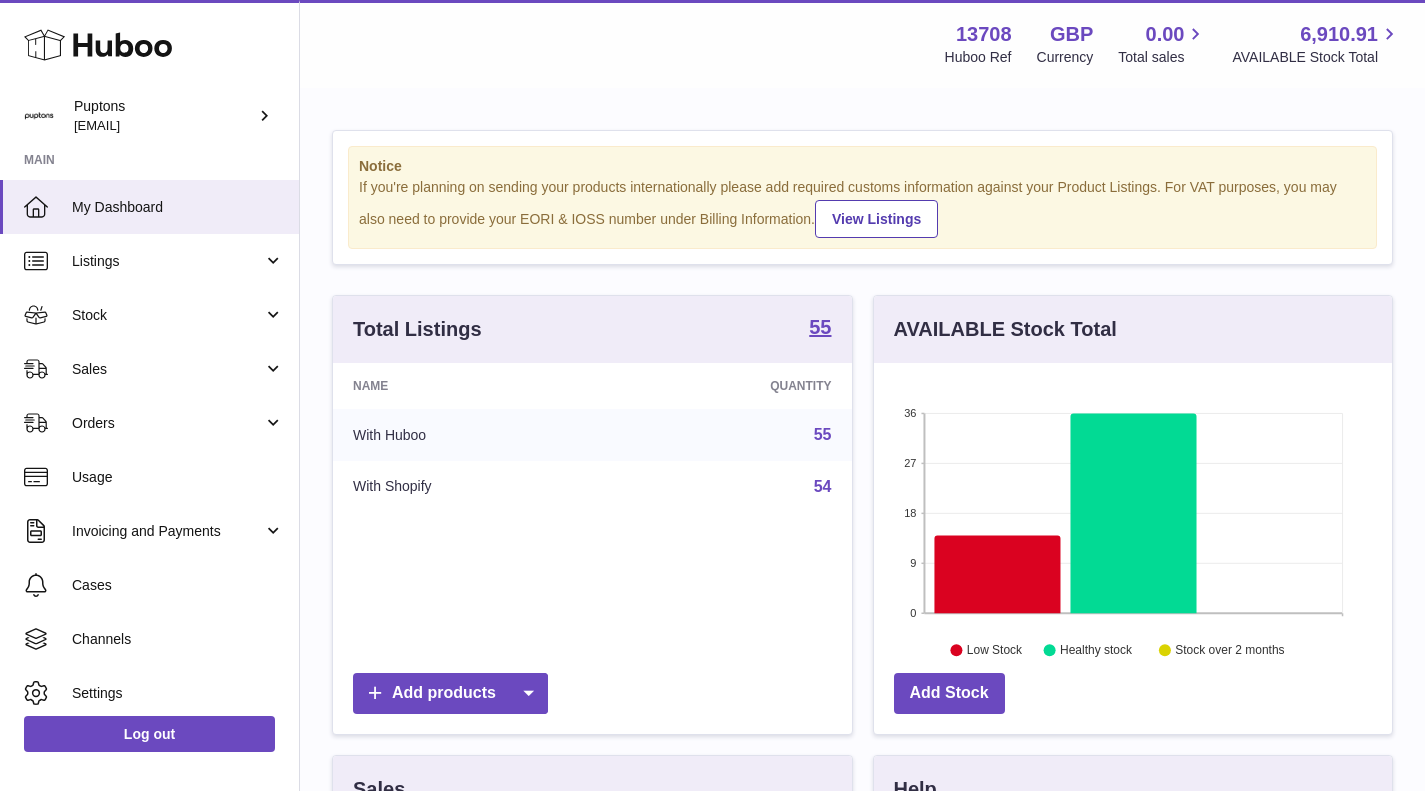 click on "Sales" at bounding box center (149, 369) 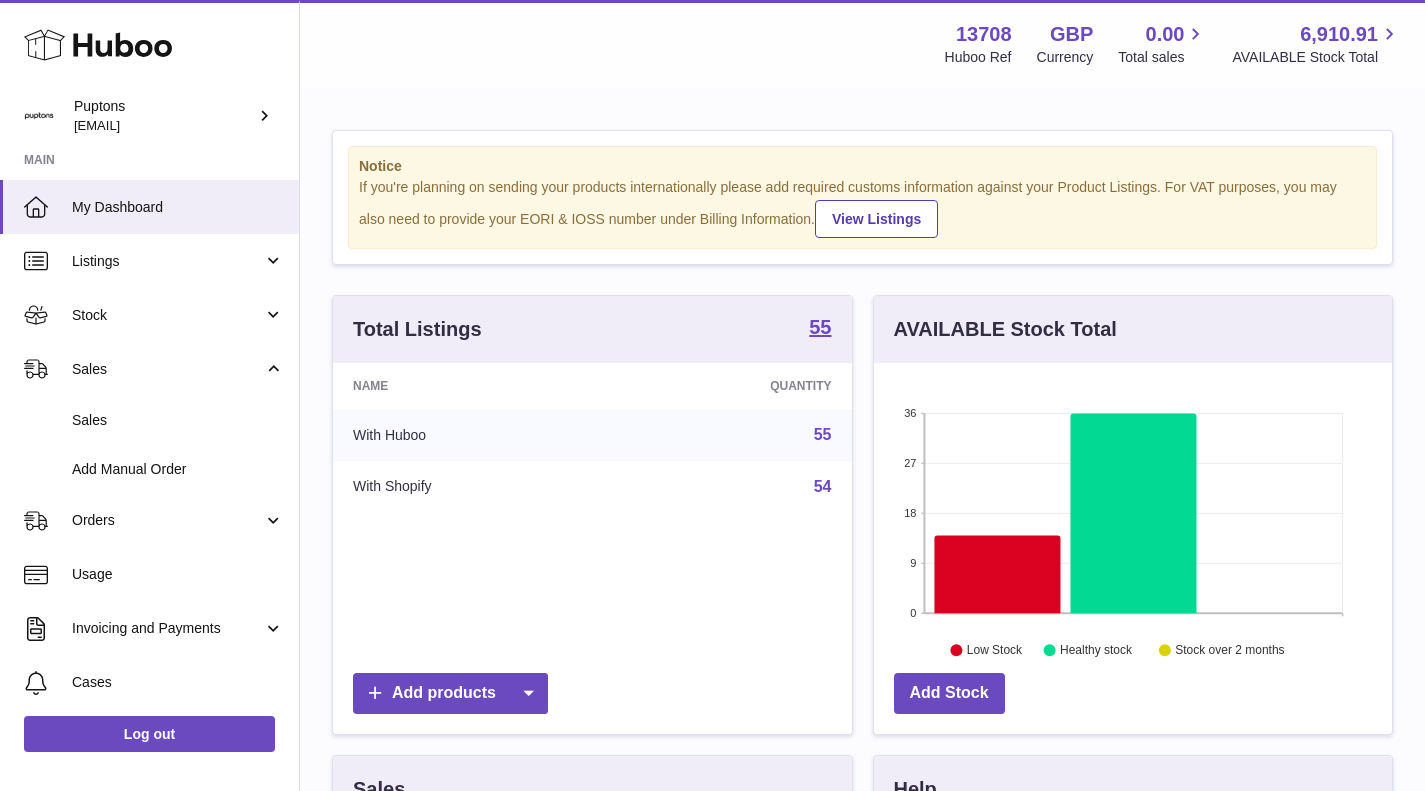 click on "Sales" at bounding box center [149, 420] 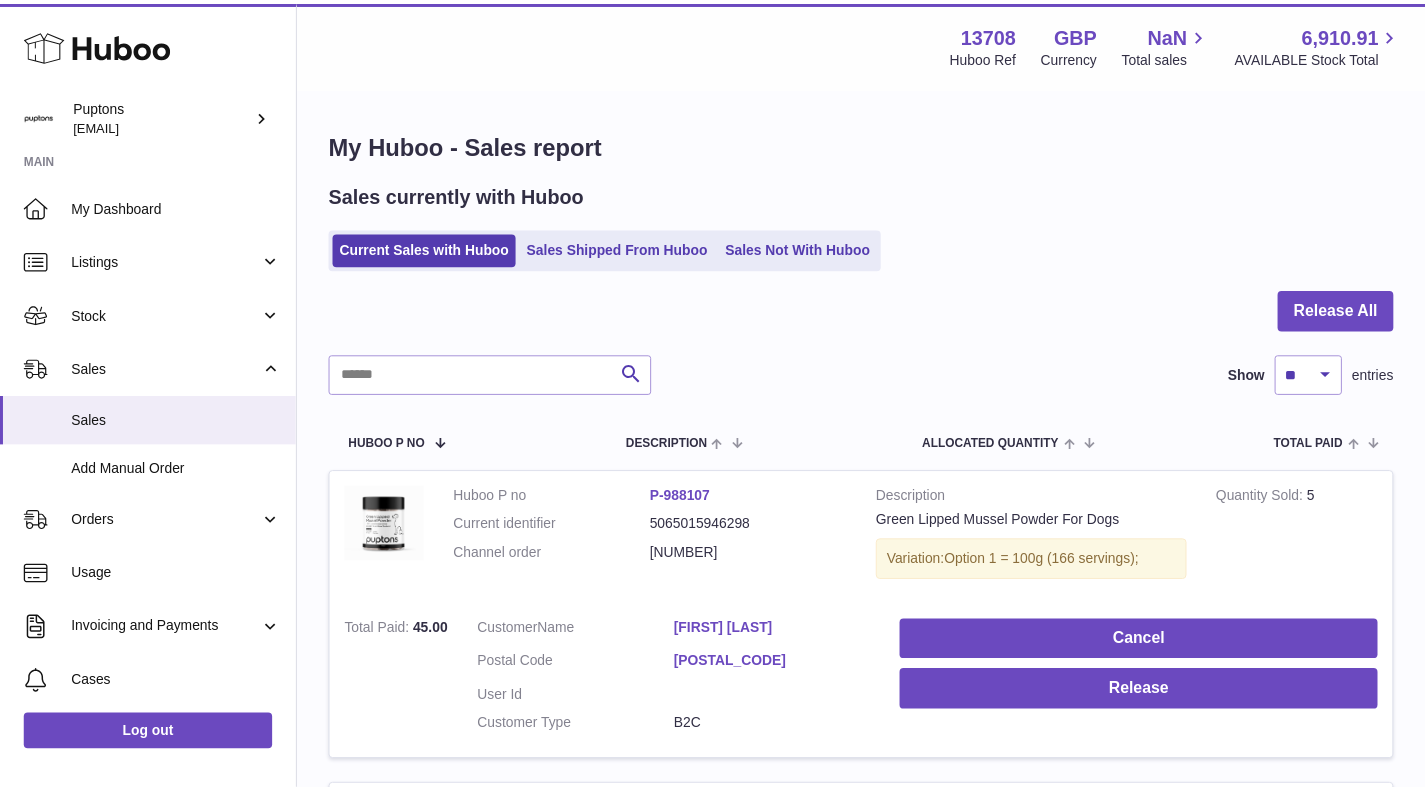 scroll, scrollTop: 0, scrollLeft: 0, axis: both 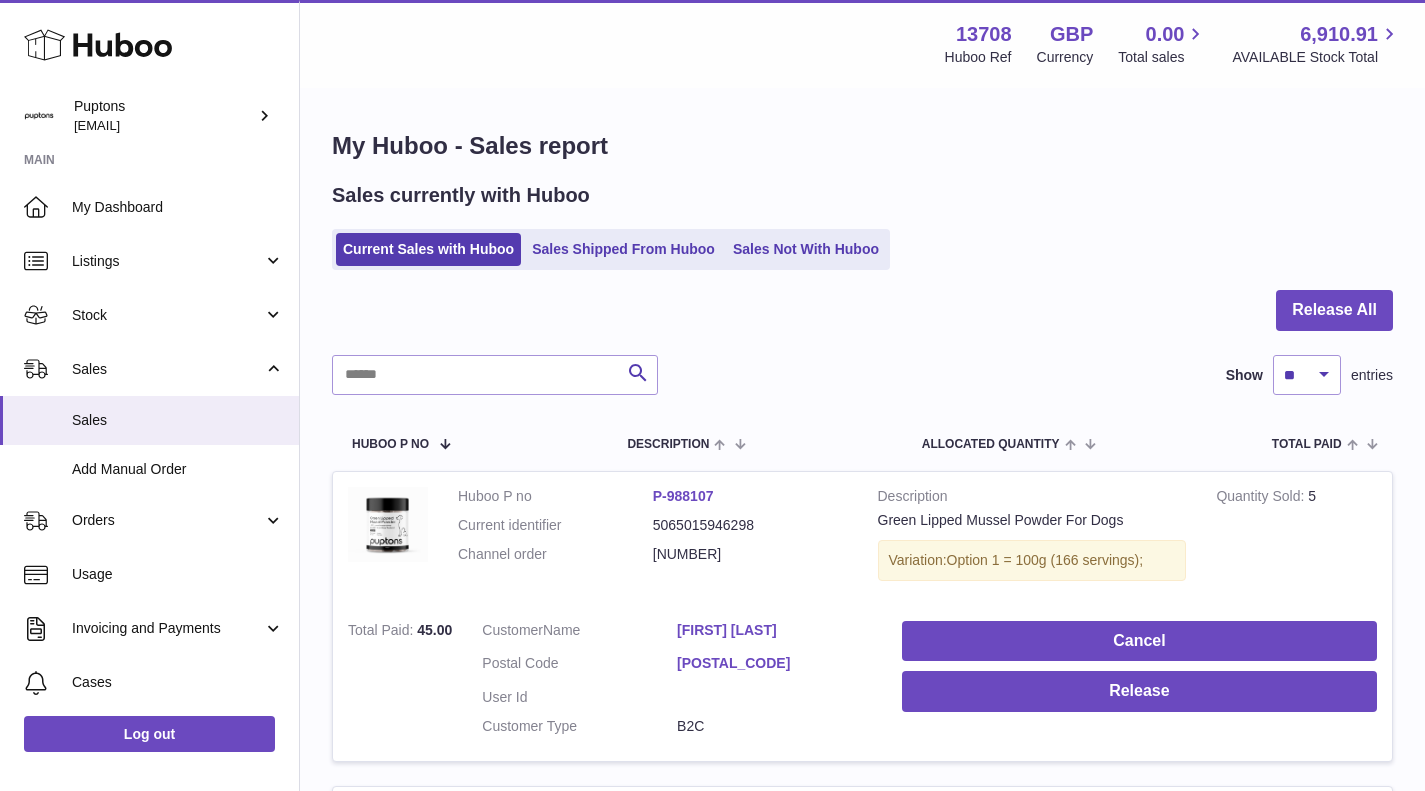 click on "Sales Not With Huboo" at bounding box center (806, 249) 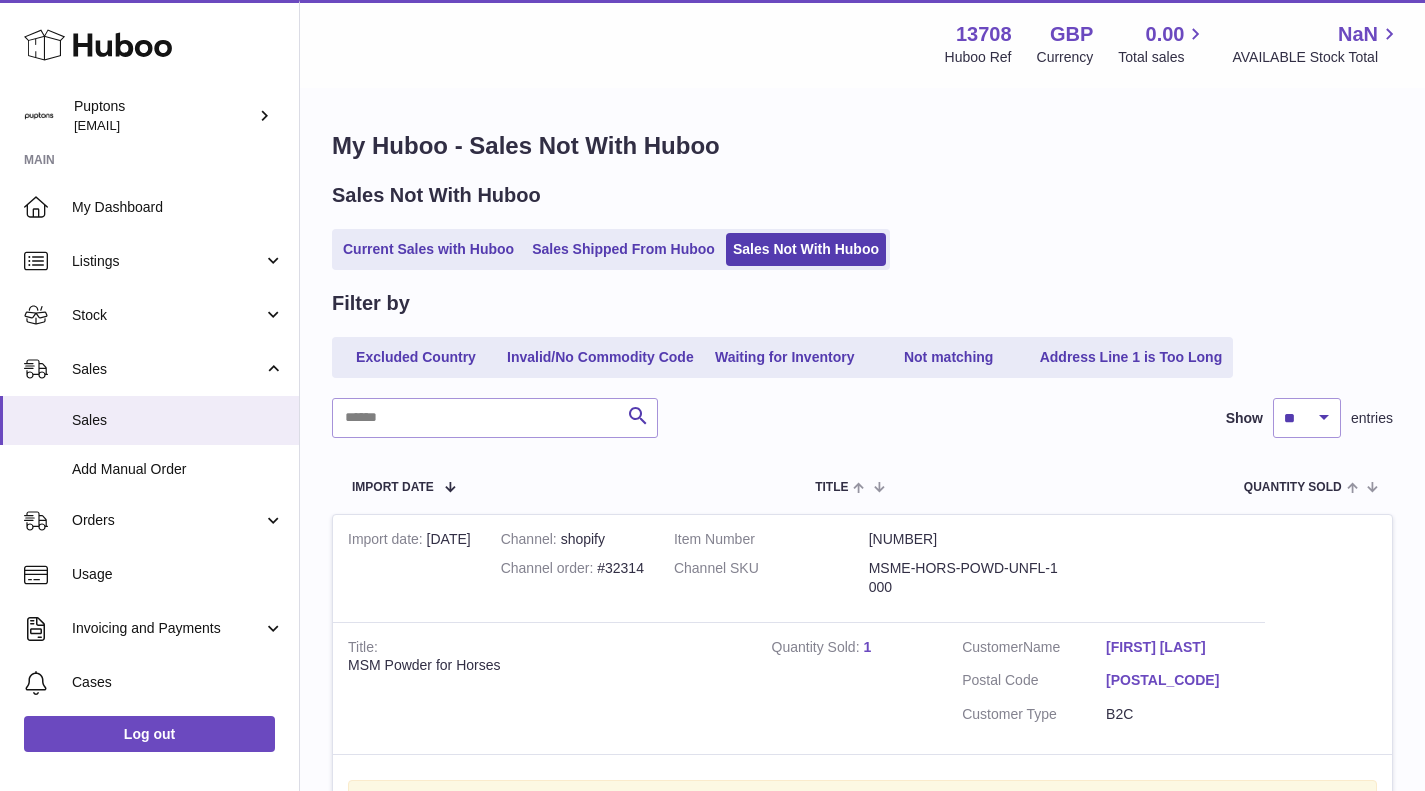 scroll, scrollTop: 0, scrollLeft: 0, axis: both 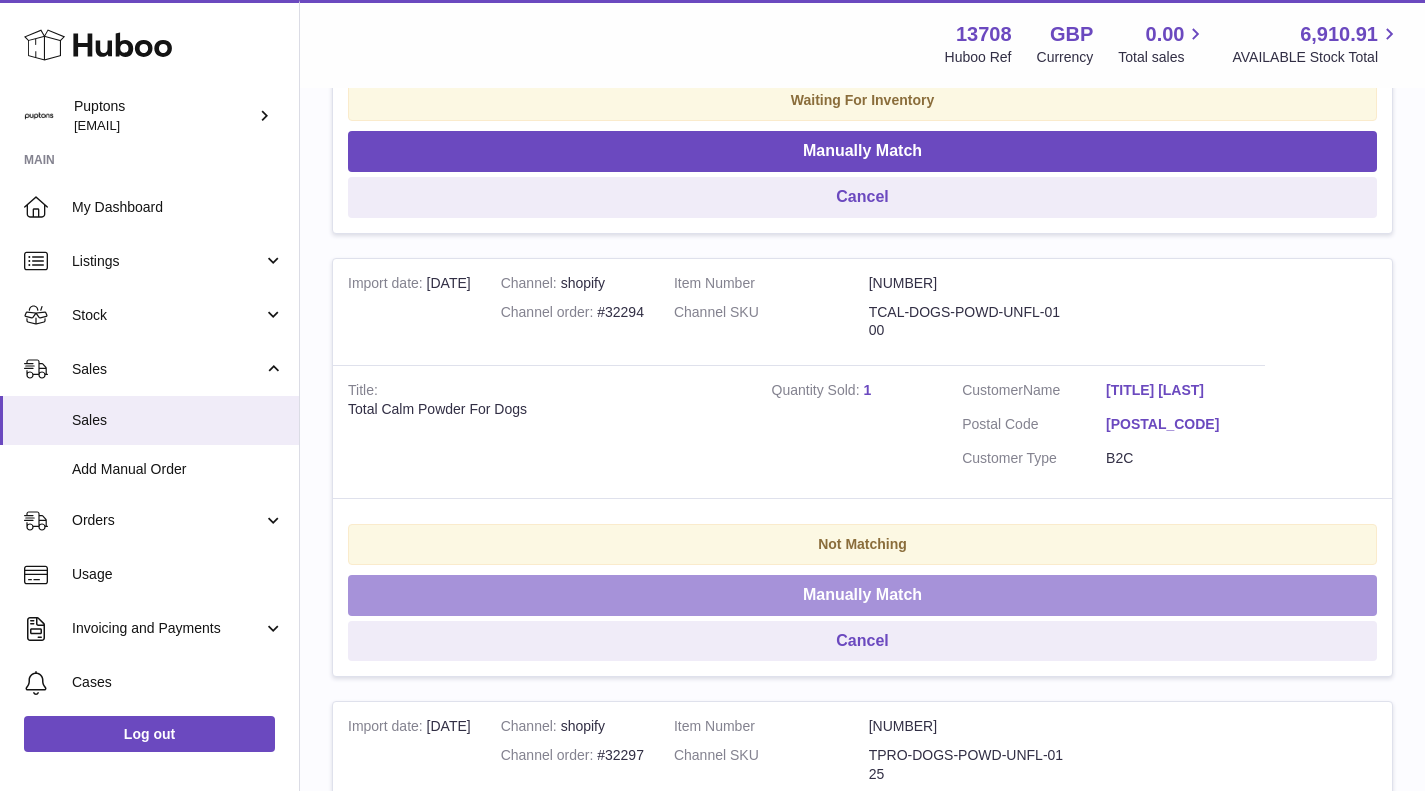 click on "Manually Match" at bounding box center (862, 595) 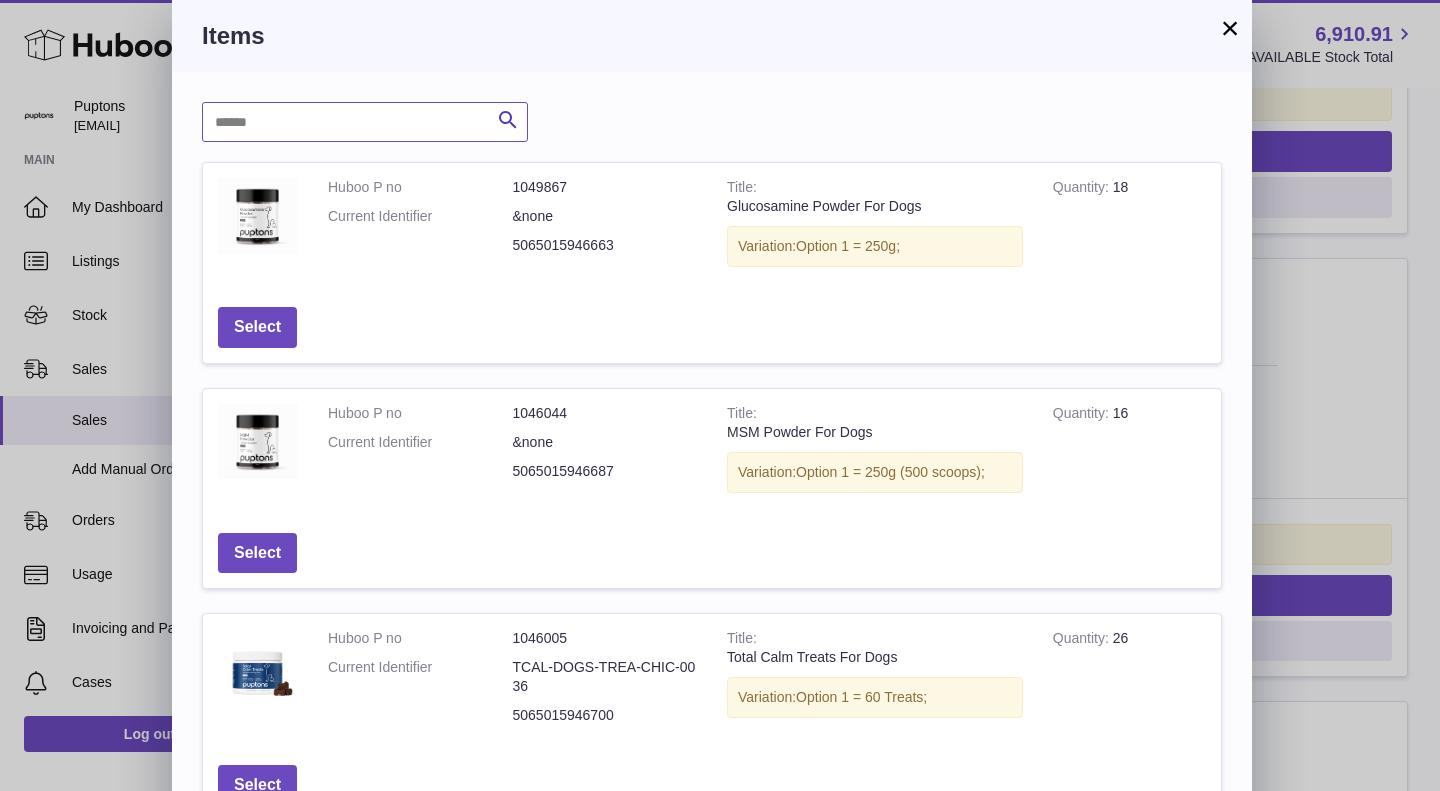 click at bounding box center (365, 122) 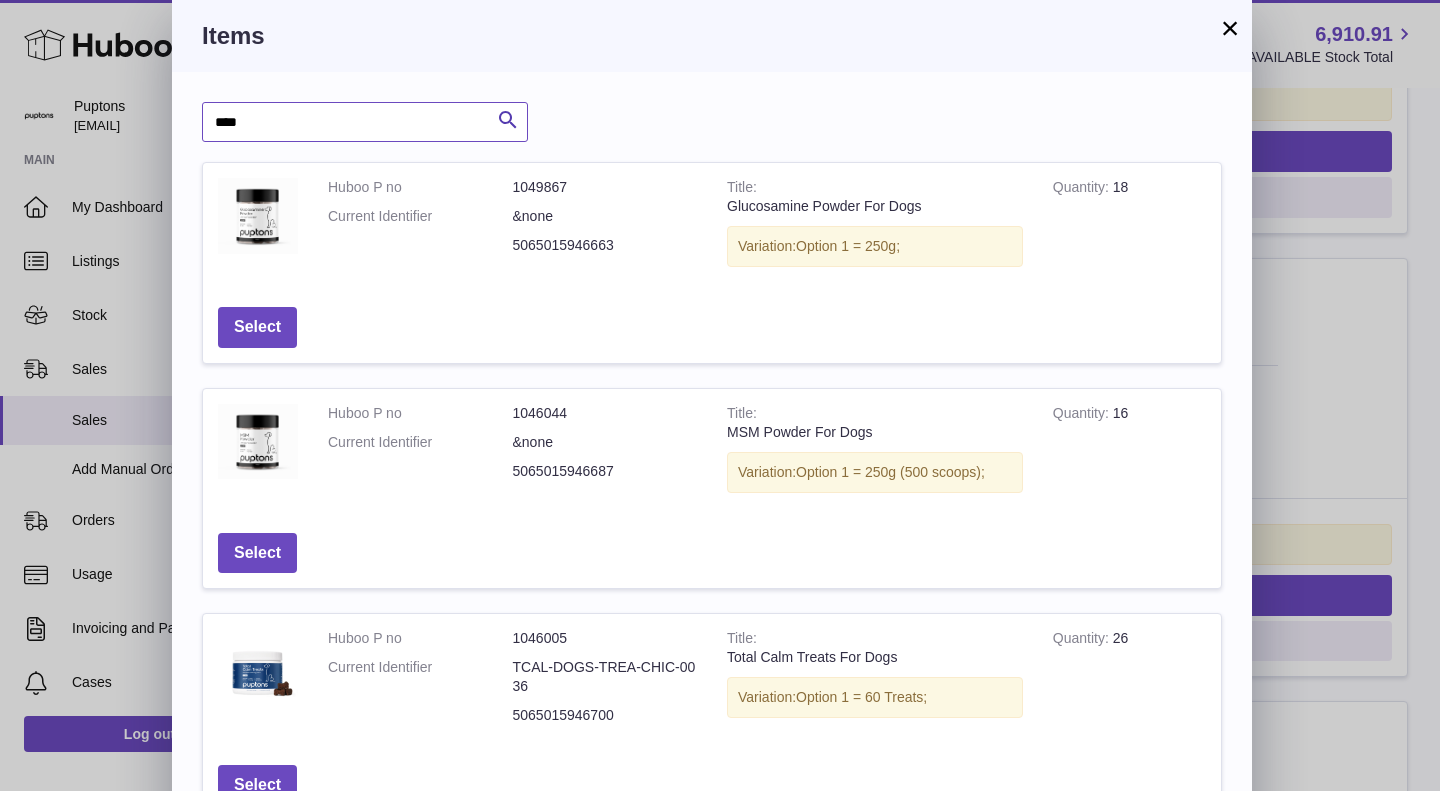 type on "****" 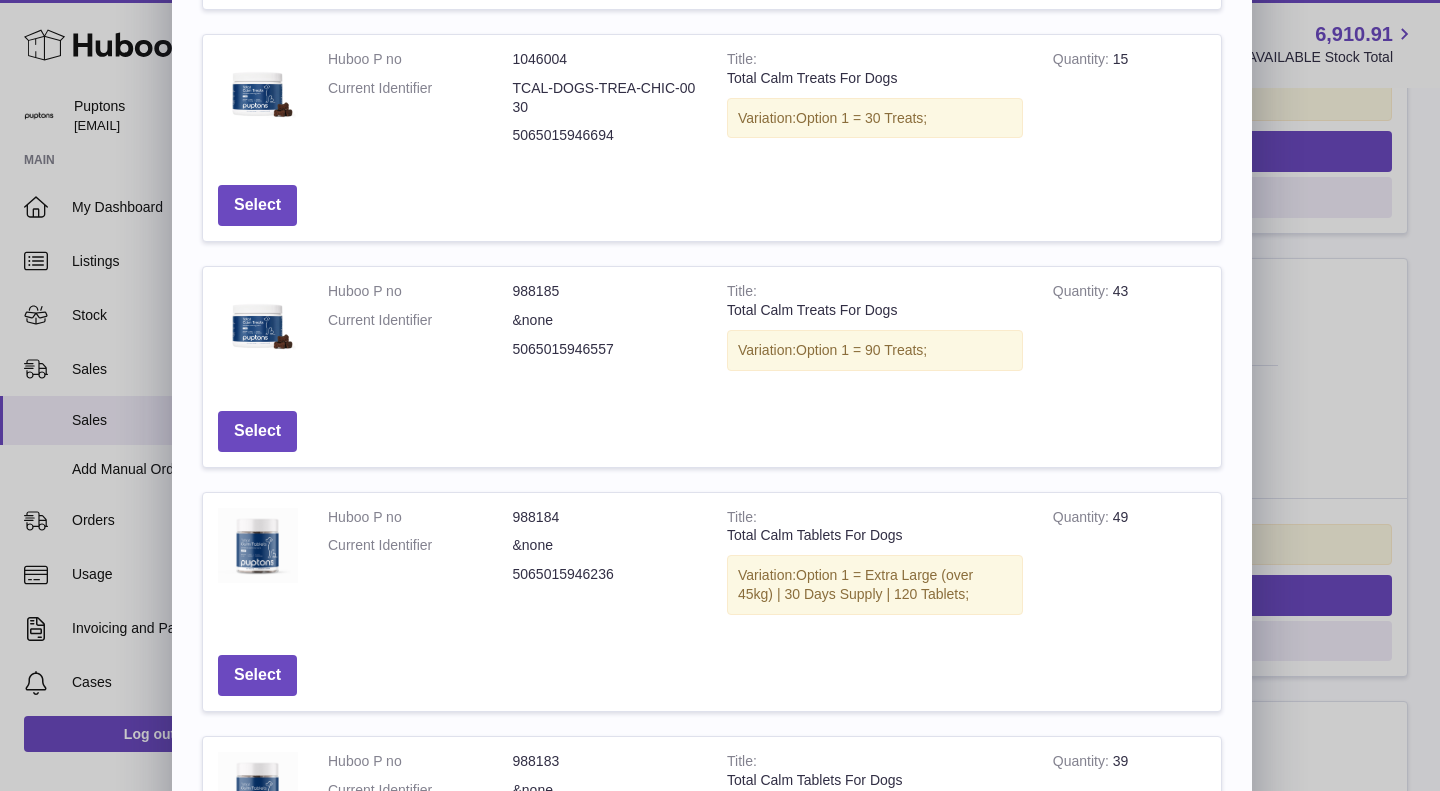 scroll, scrollTop: 679, scrollLeft: 0, axis: vertical 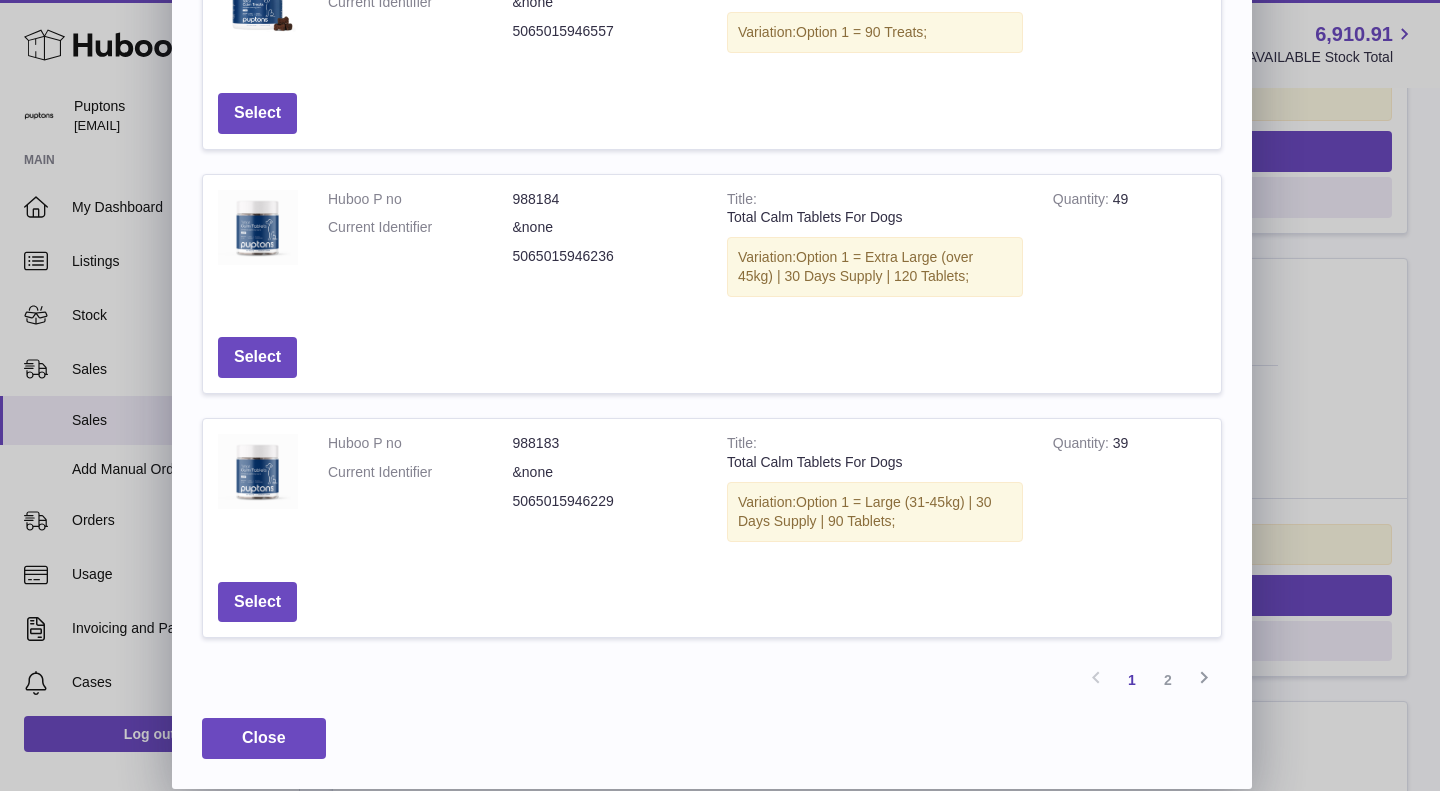 click on "2" at bounding box center [1168, 680] 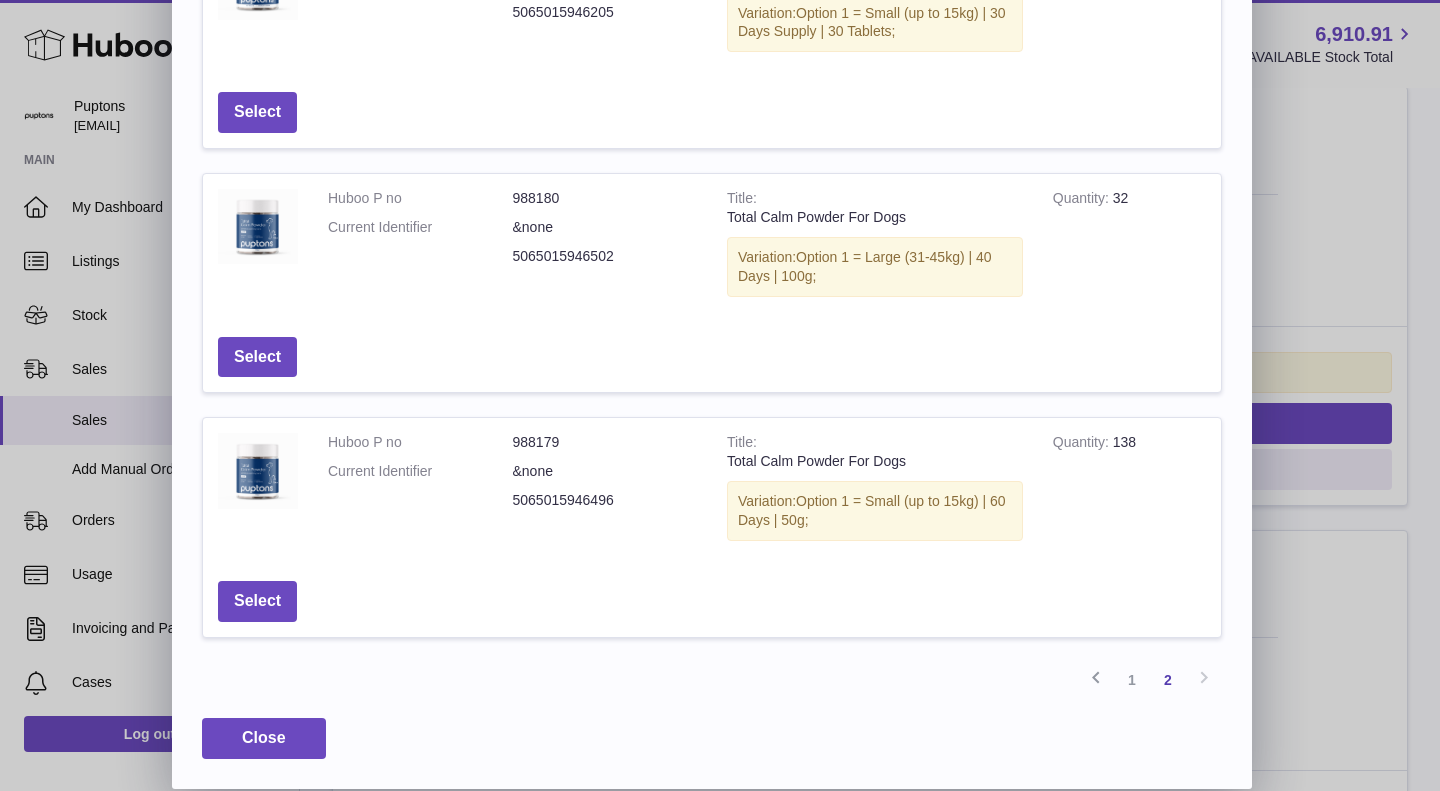 scroll, scrollTop: 259, scrollLeft: 0, axis: vertical 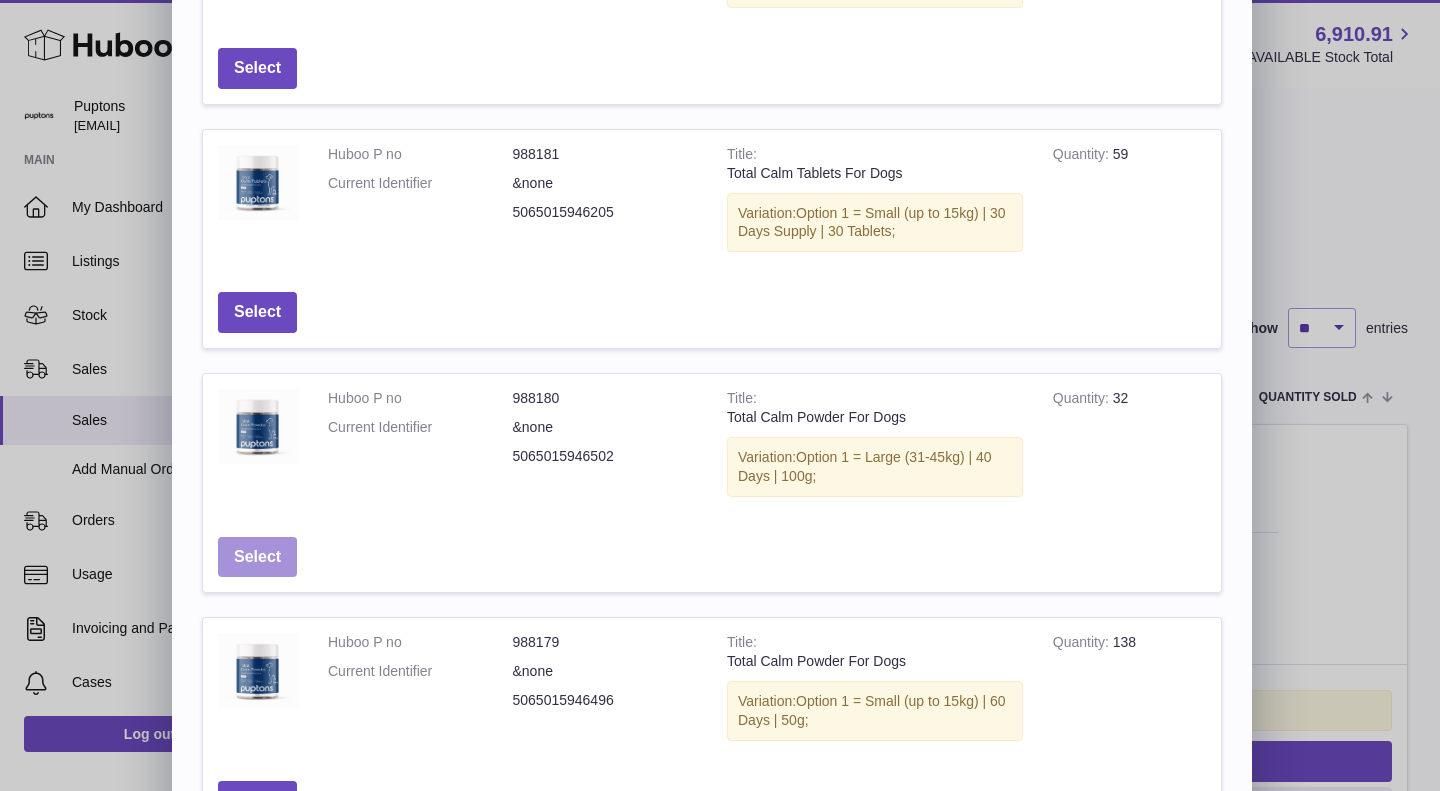click on "Select" at bounding box center (257, 557) 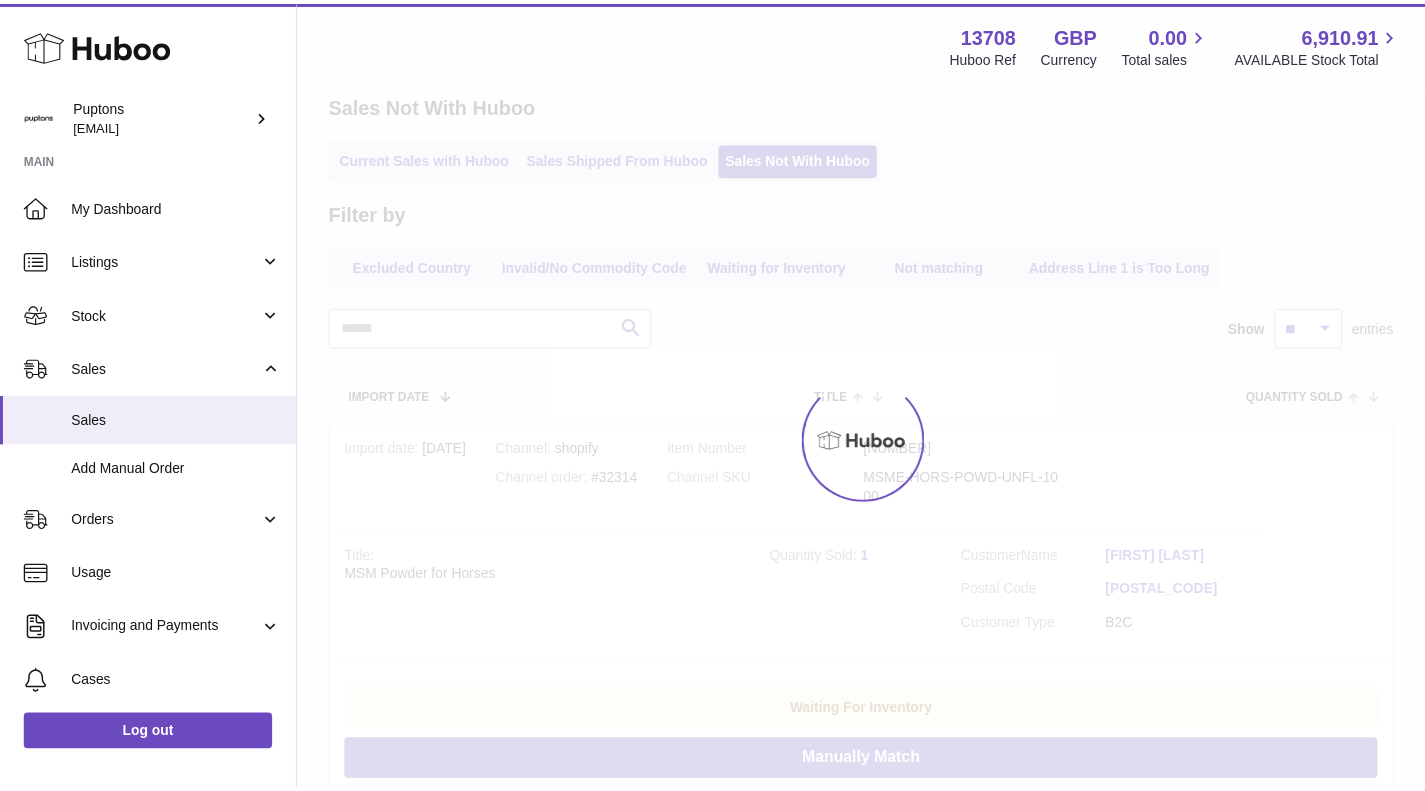 scroll, scrollTop: 0, scrollLeft: 0, axis: both 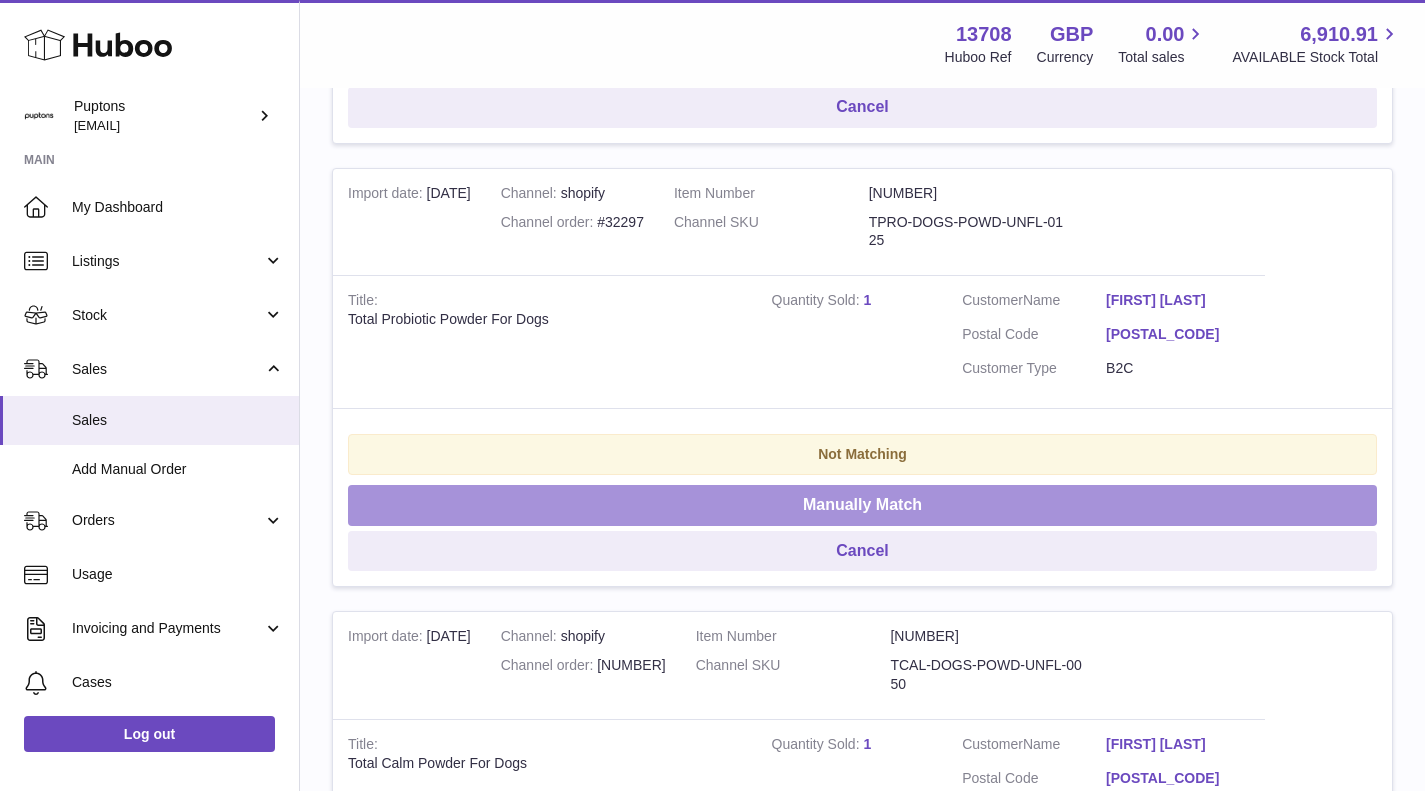 click on "Manually Match" at bounding box center (862, 505) 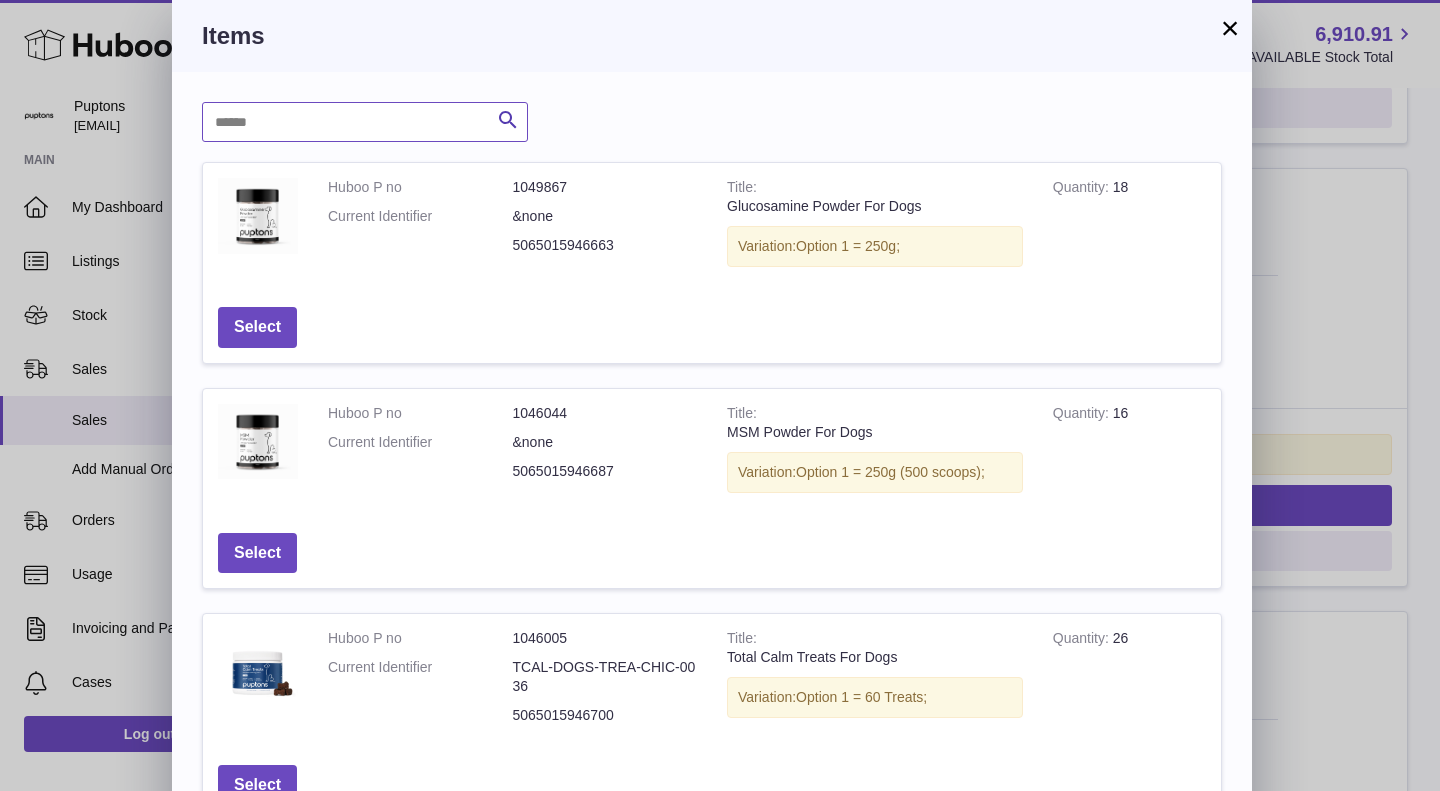 click at bounding box center [365, 122] 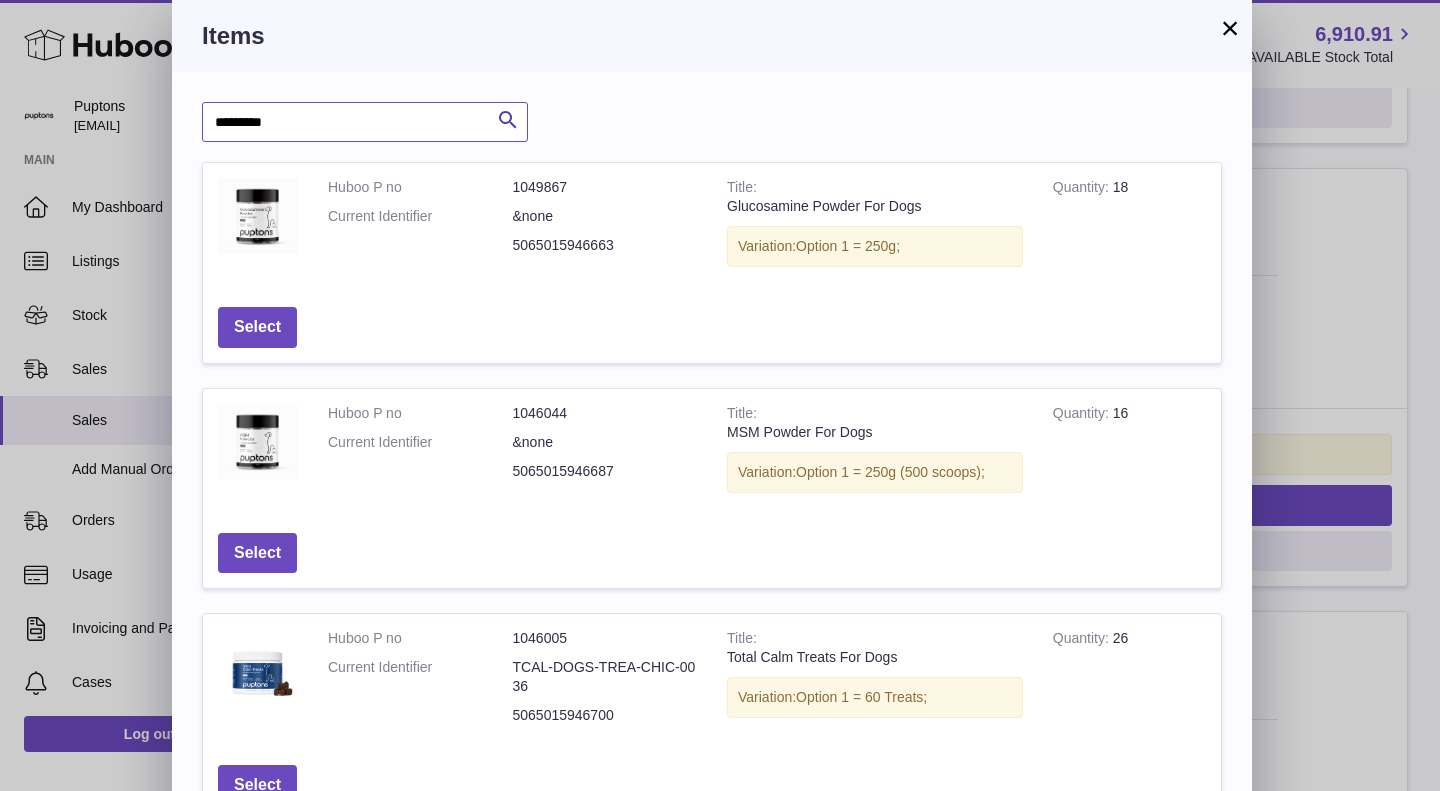 type on "*********" 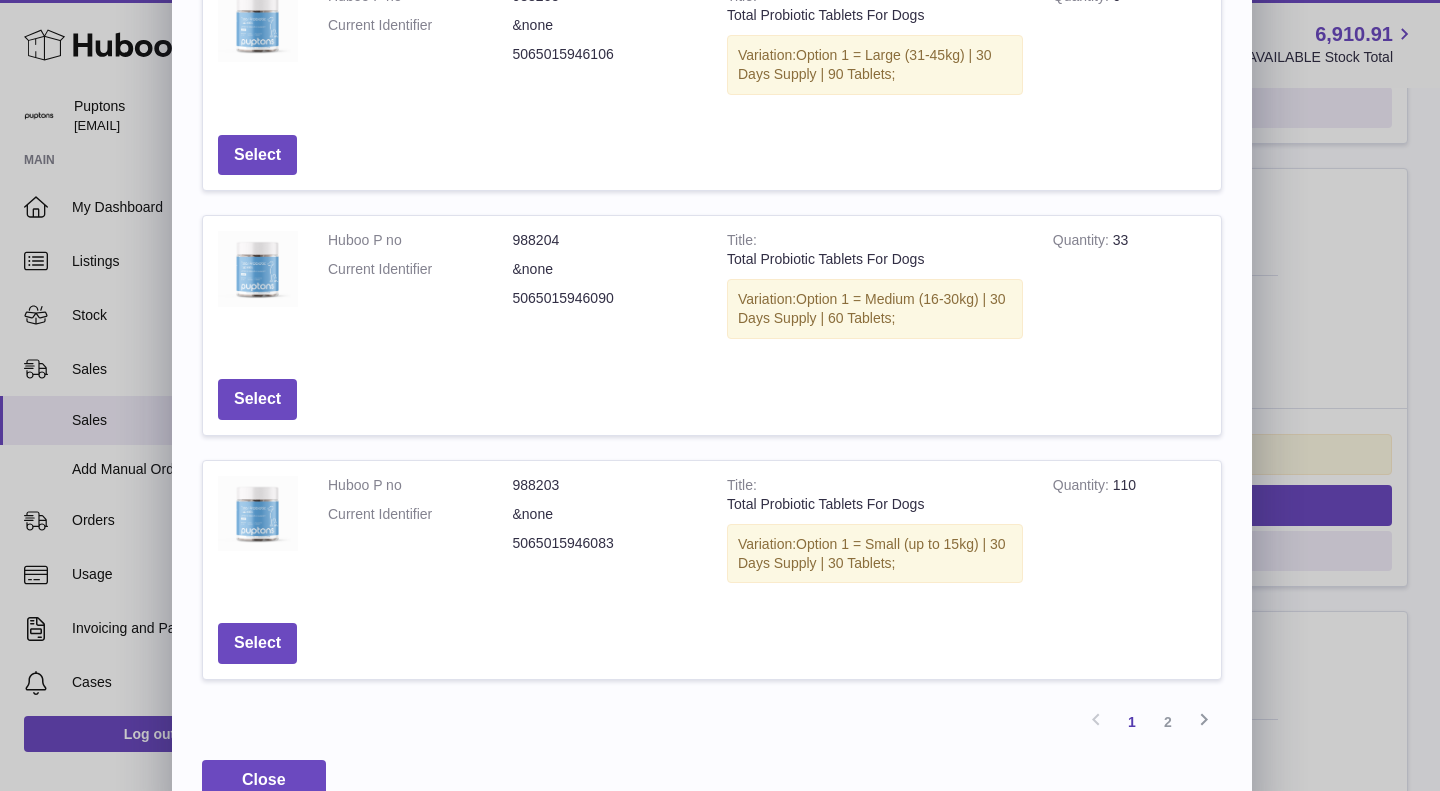 scroll, scrollTop: 722, scrollLeft: 0, axis: vertical 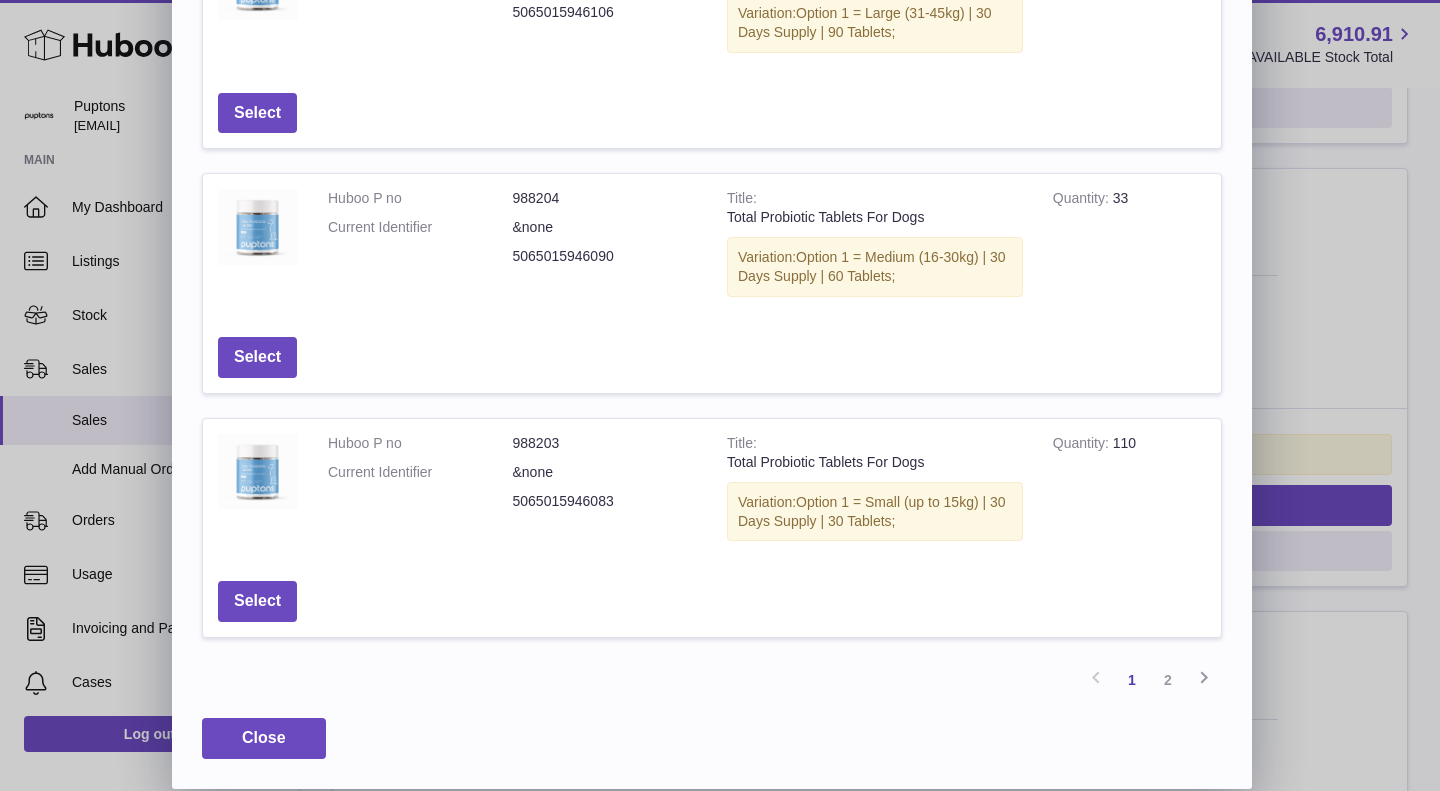 click on "2" at bounding box center (1168, 680) 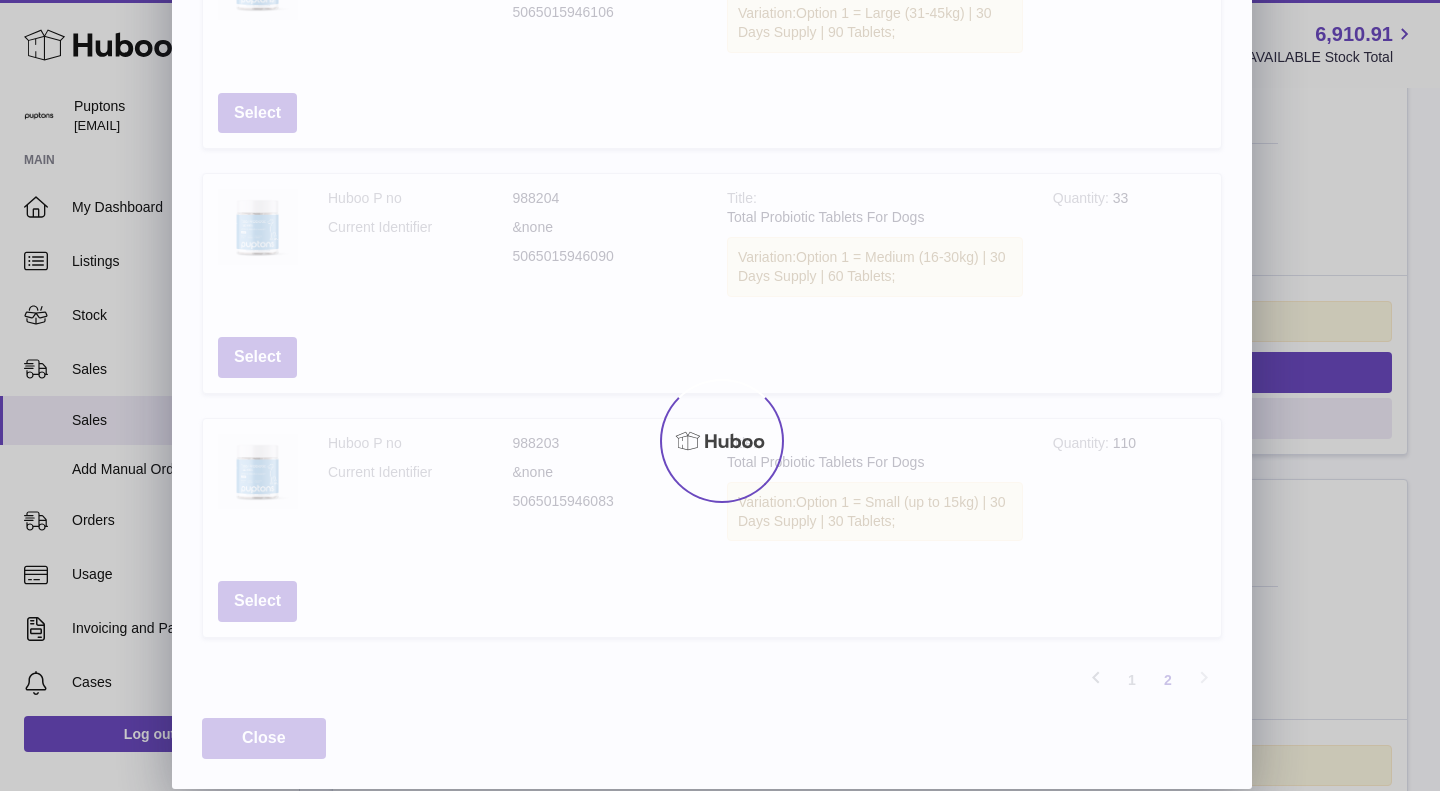 scroll, scrollTop: 207, scrollLeft: 0, axis: vertical 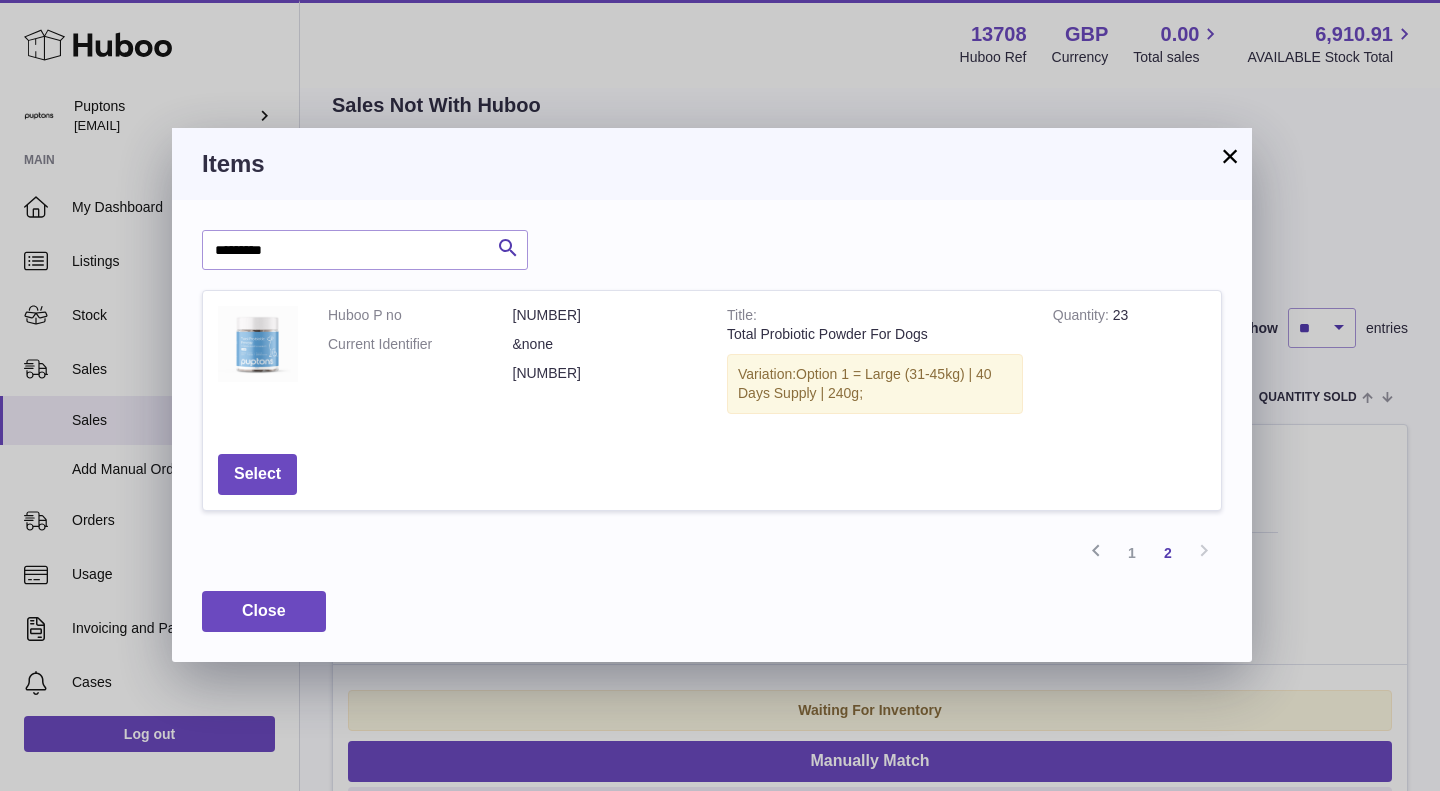 click on "1" at bounding box center (1132, 553) 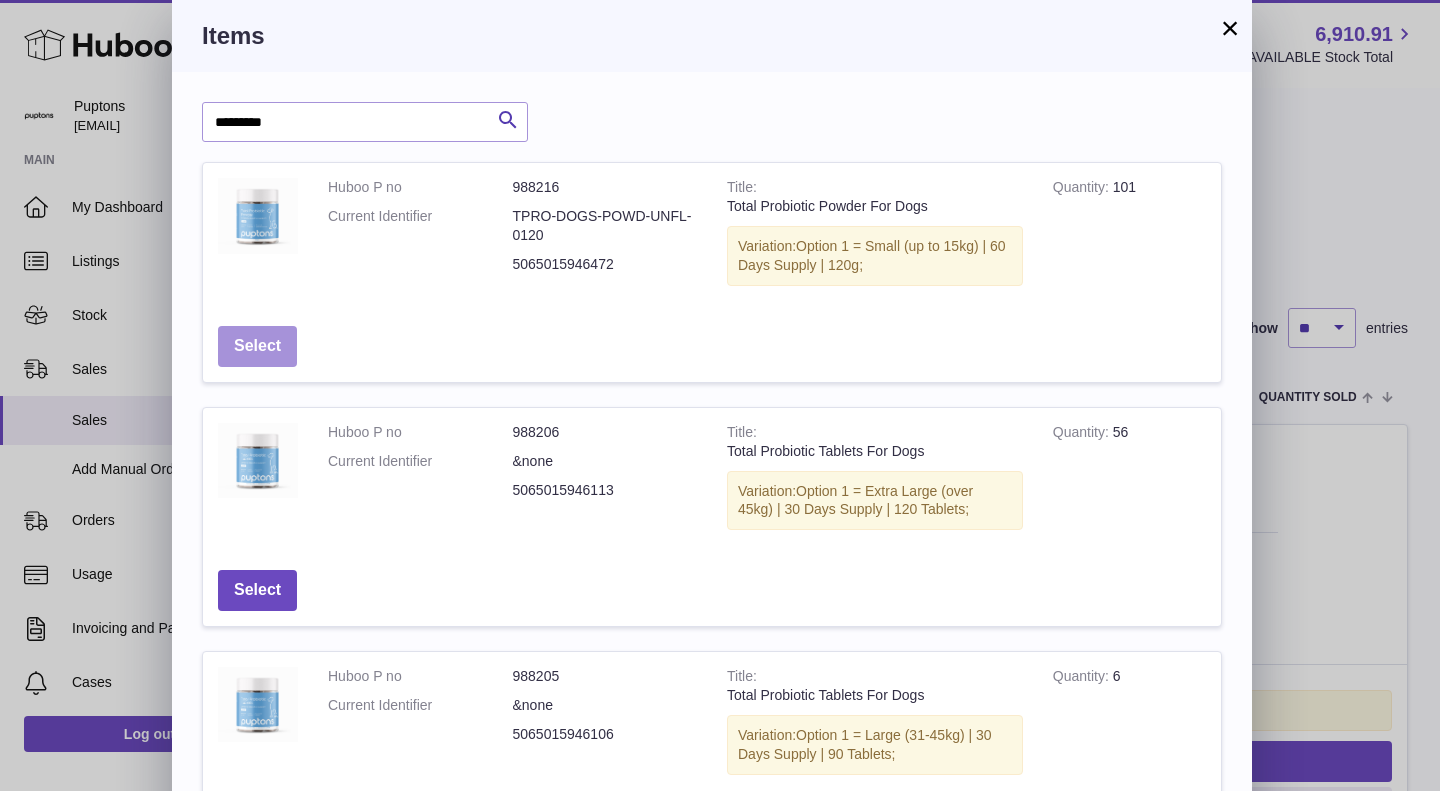 click on "Select" at bounding box center [257, 346] 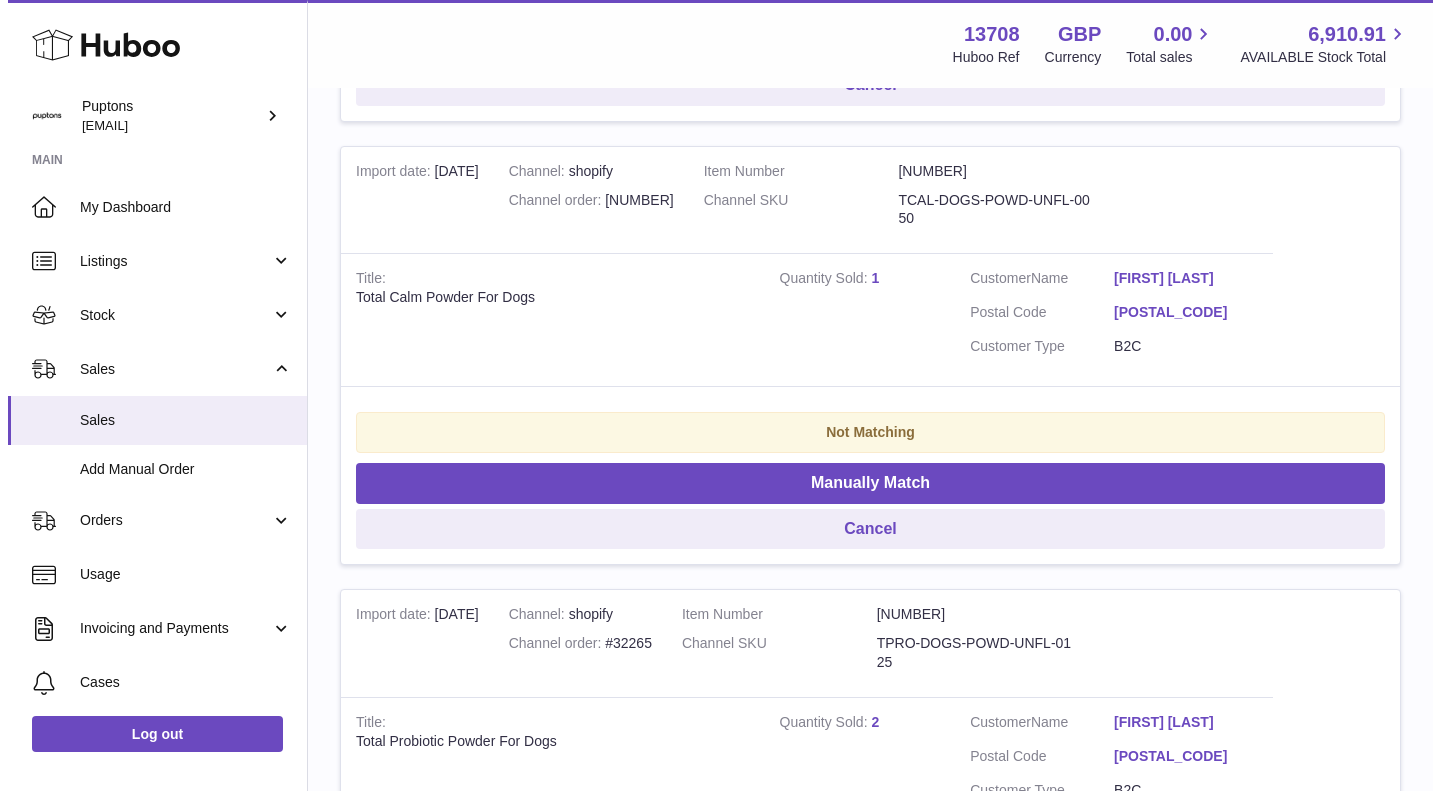 scroll, scrollTop: 890, scrollLeft: 0, axis: vertical 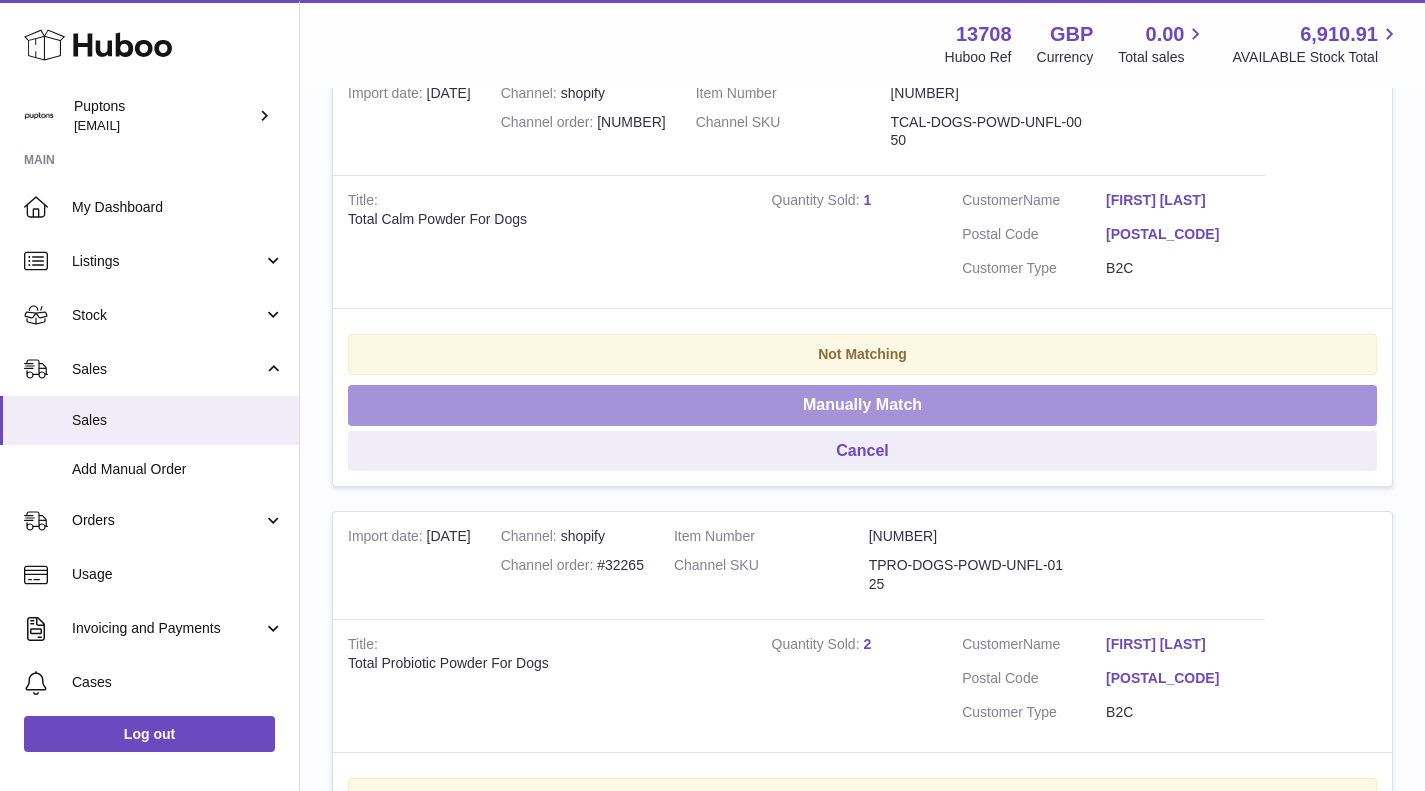 click on "Manually Match" at bounding box center [862, 405] 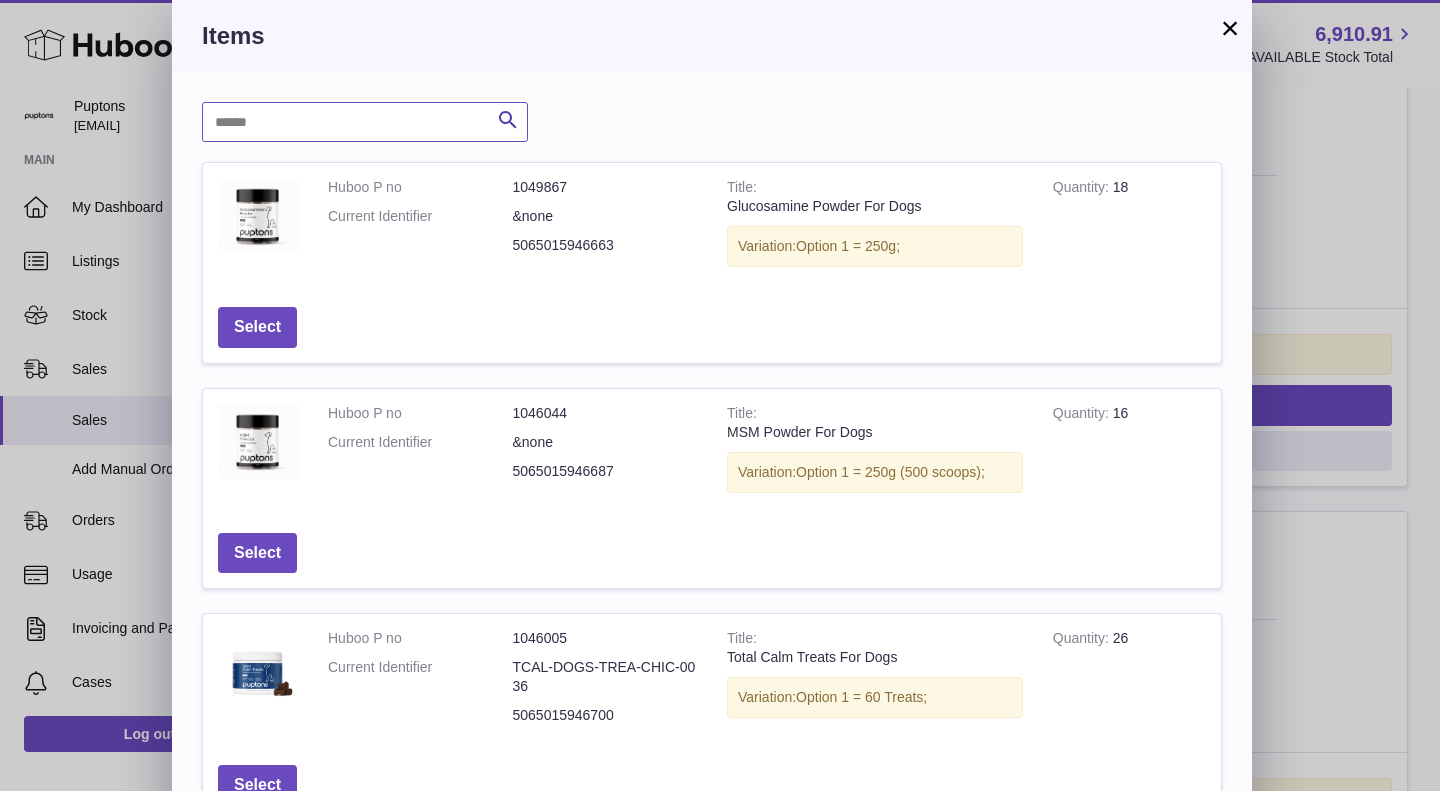 click at bounding box center [365, 122] 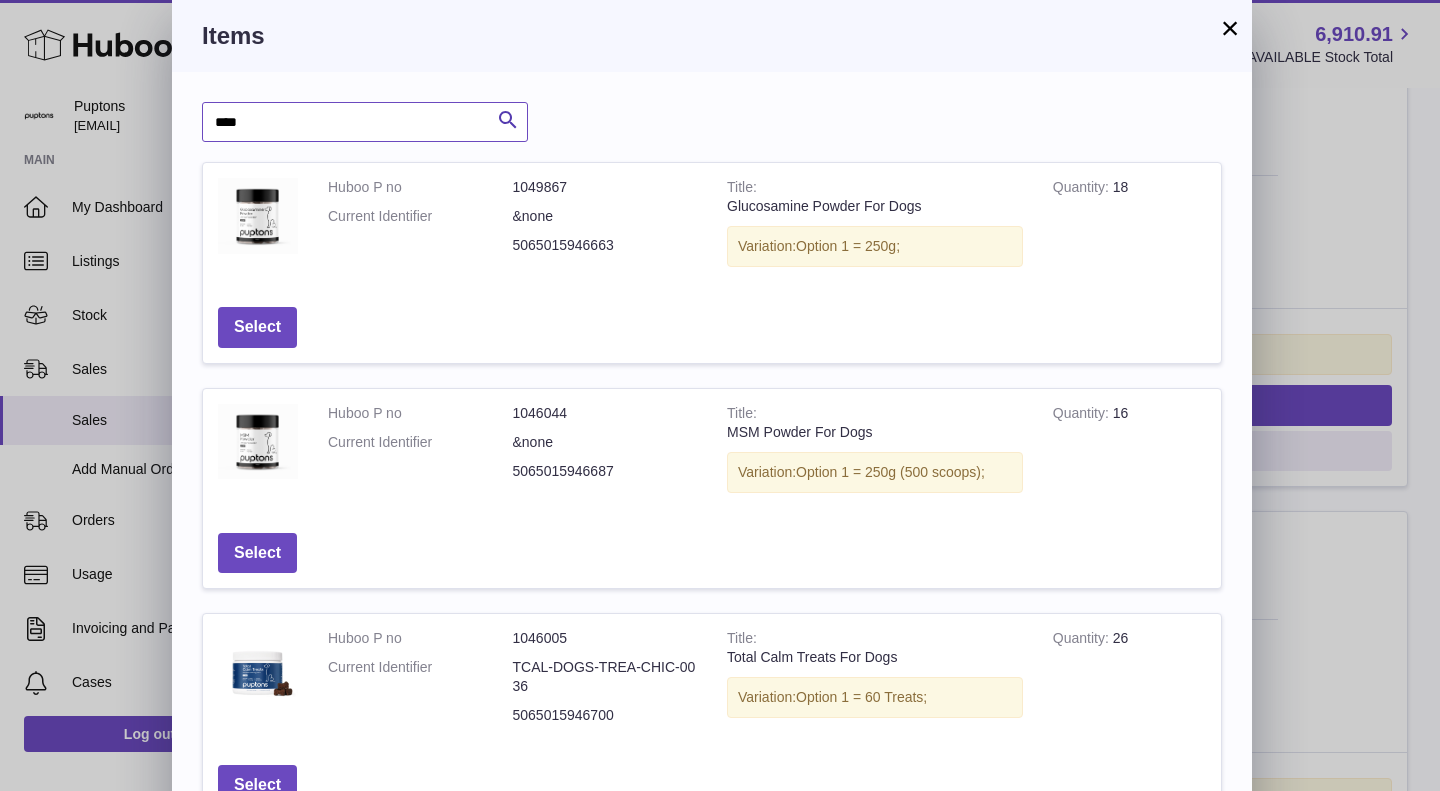 type on "****" 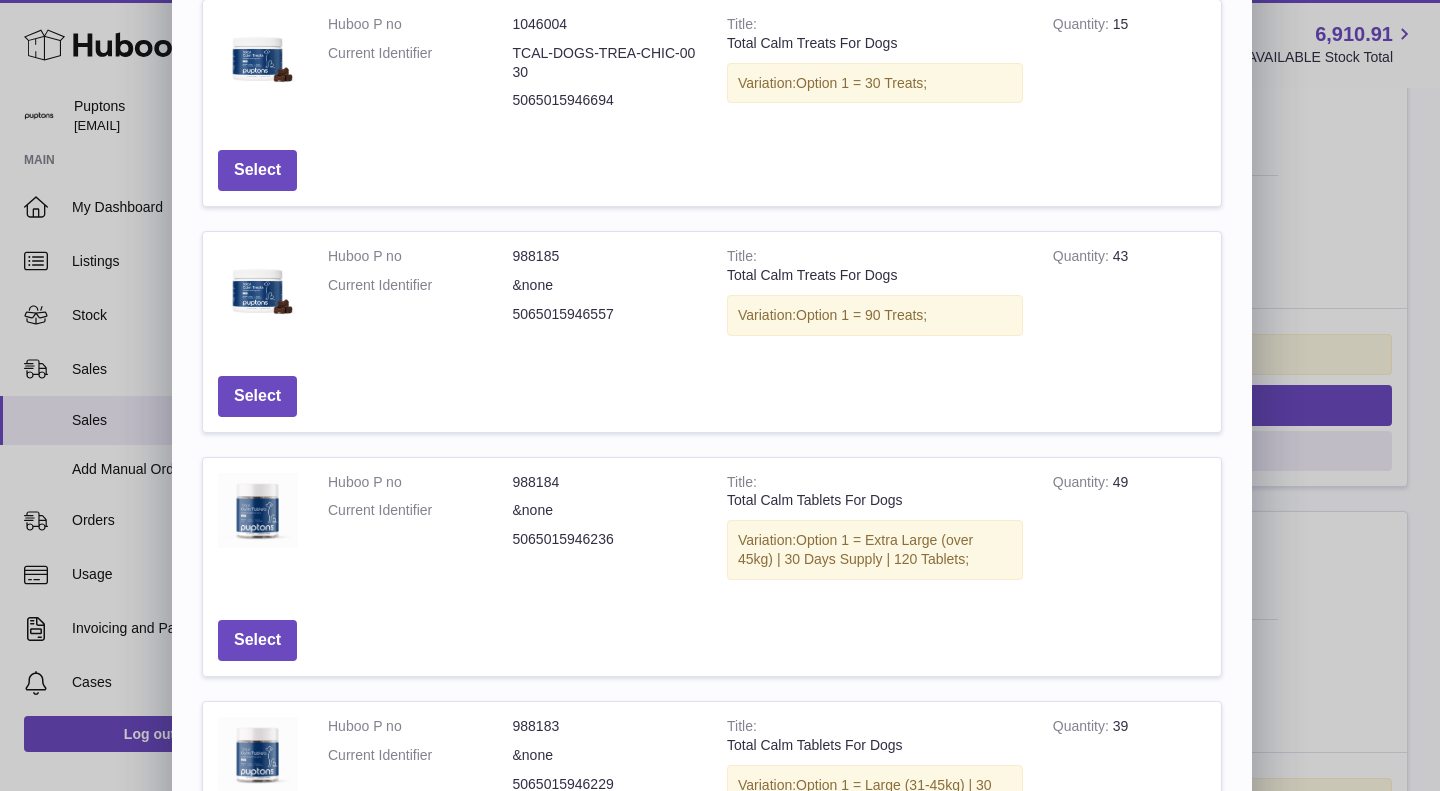 scroll, scrollTop: 679, scrollLeft: 0, axis: vertical 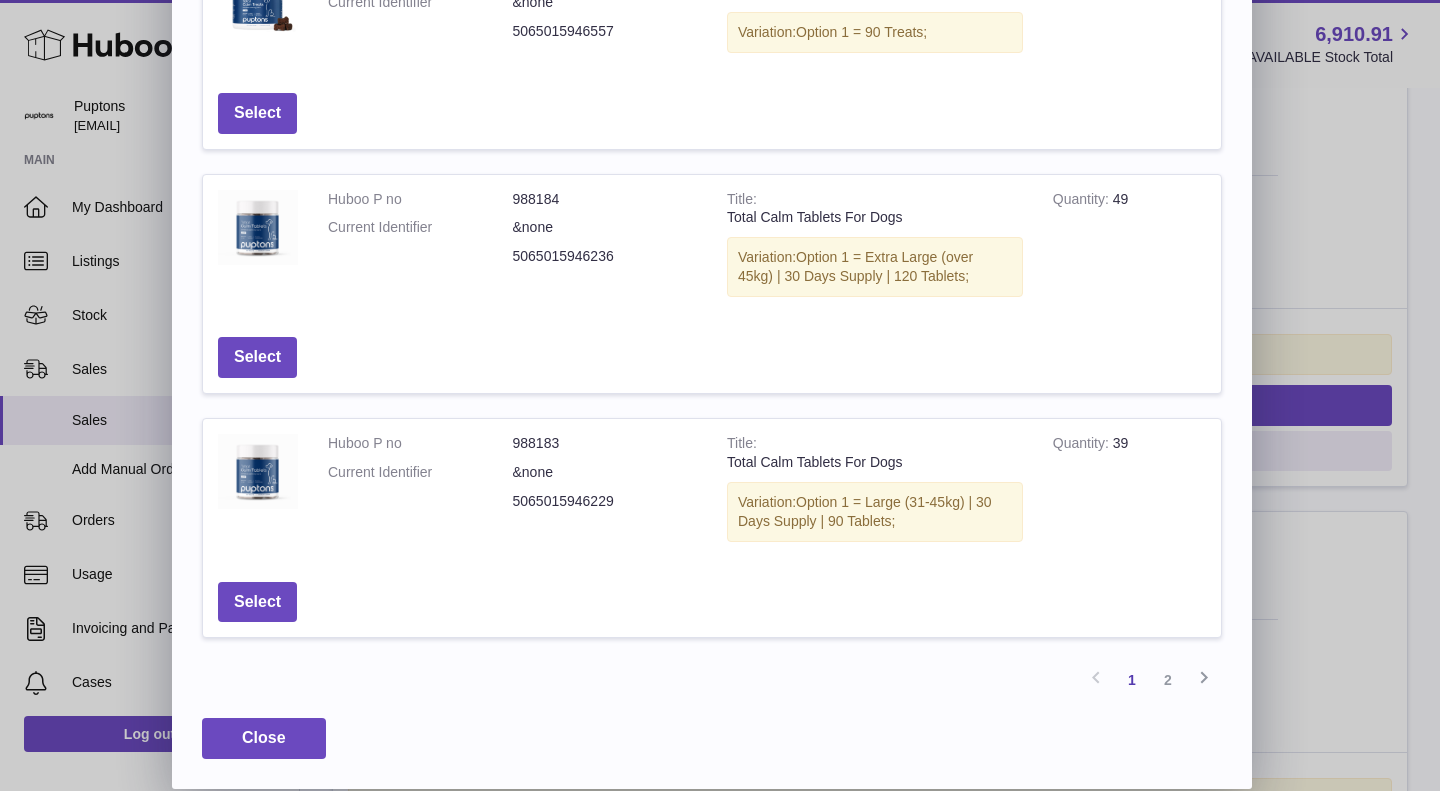 click on "2" at bounding box center [1168, 680] 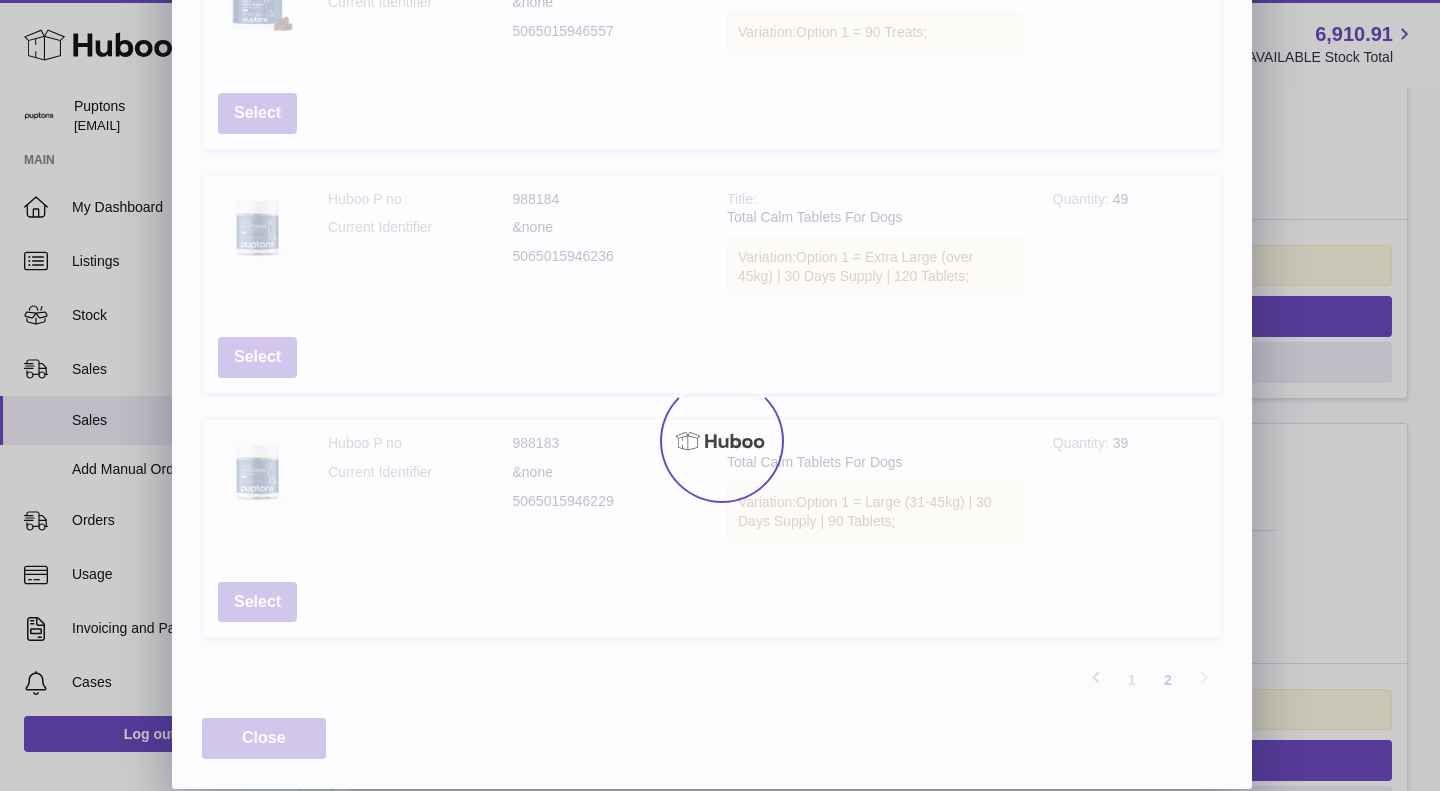 scroll, scrollTop: 224, scrollLeft: 0, axis: vertical 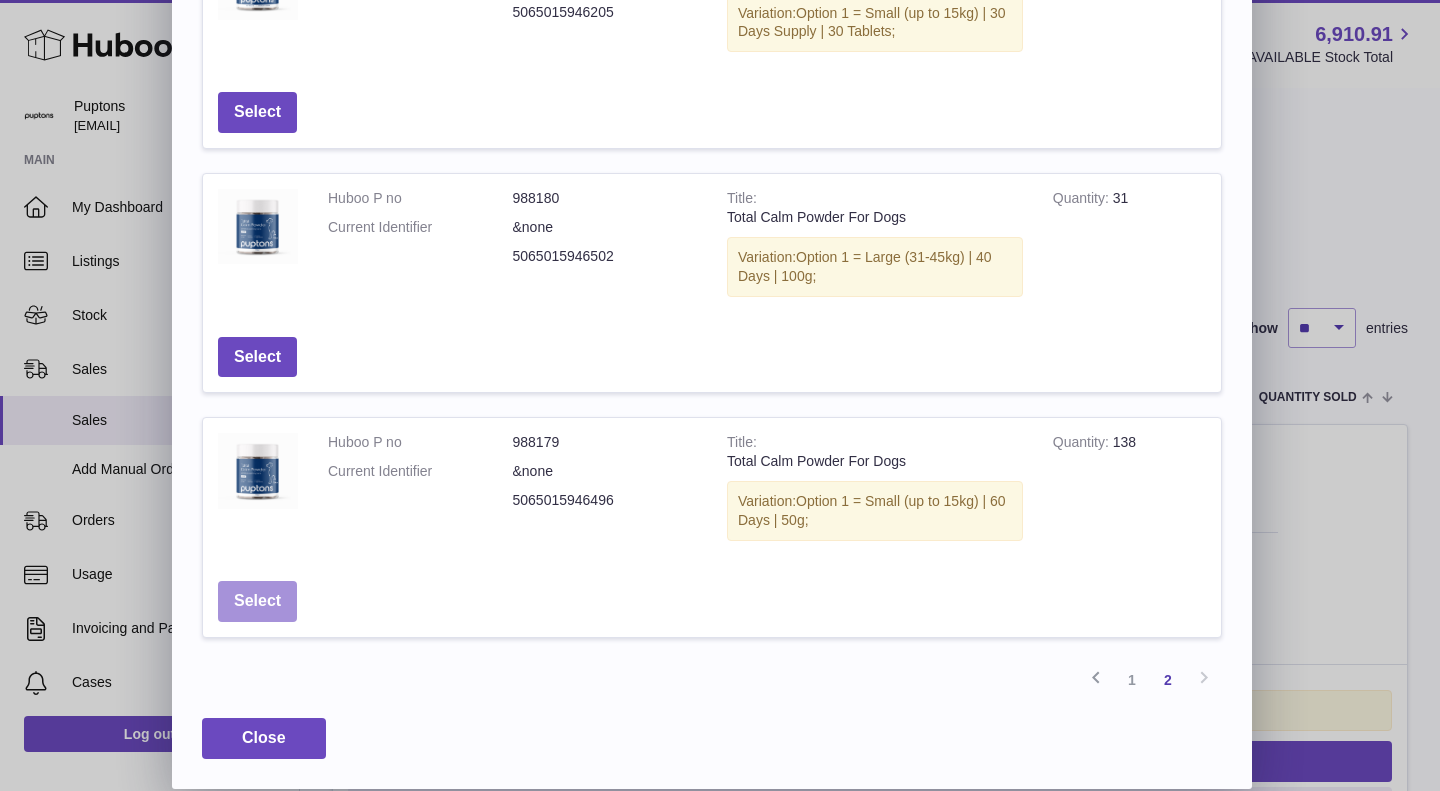click on "Select" at bounding box center (257, 601) 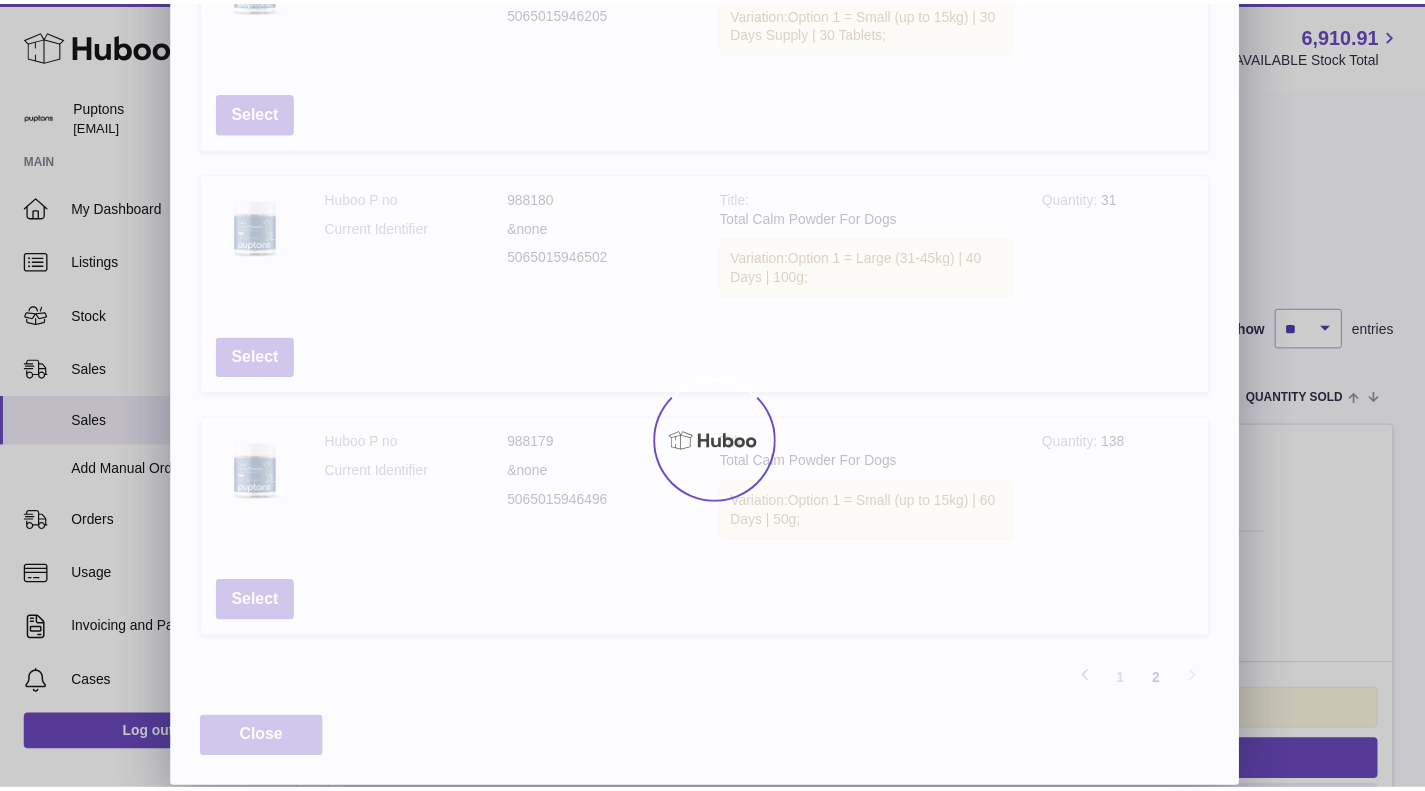 scroll, scrollTop: 0, scrollLeft: 0, axis: both 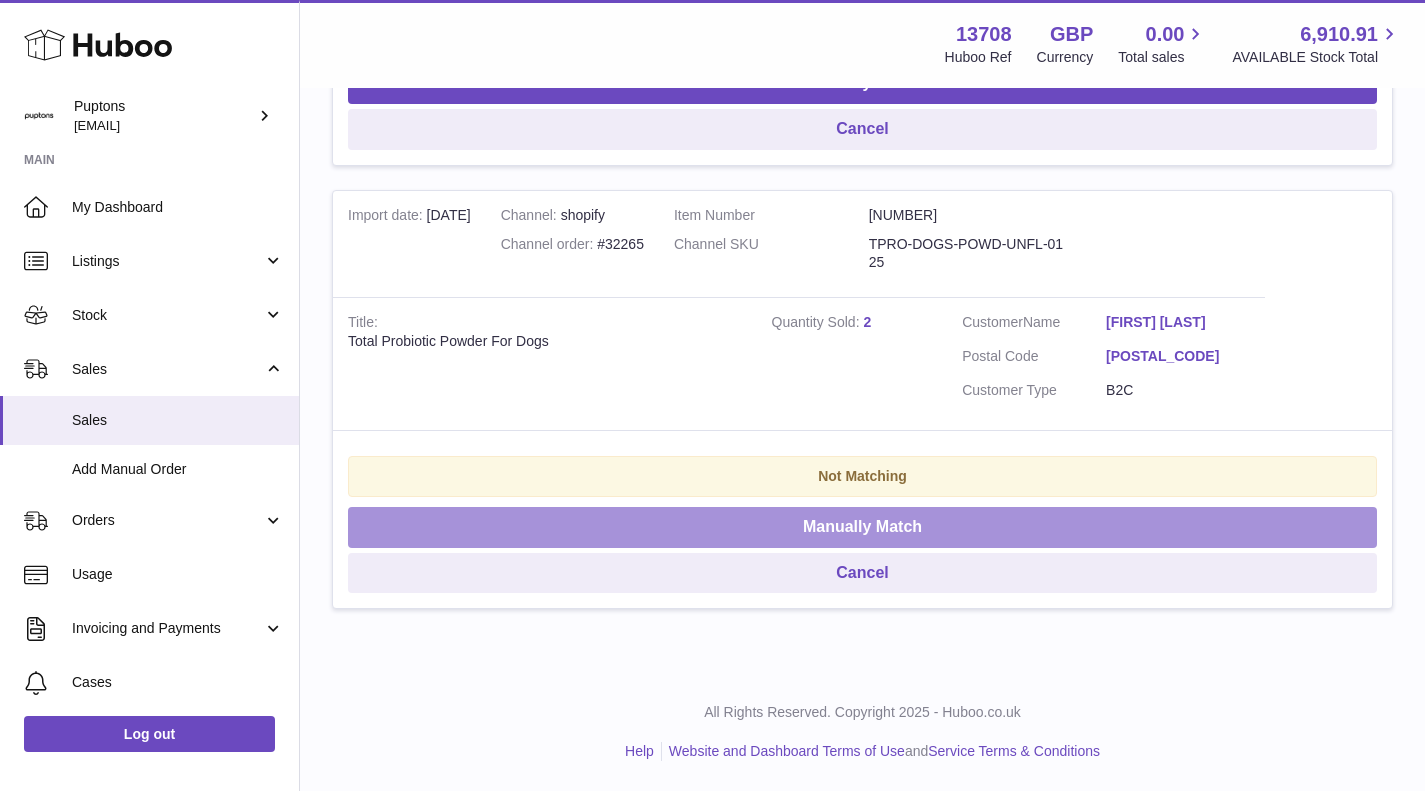click on "Manually Match" at bounding box center [862, 527] 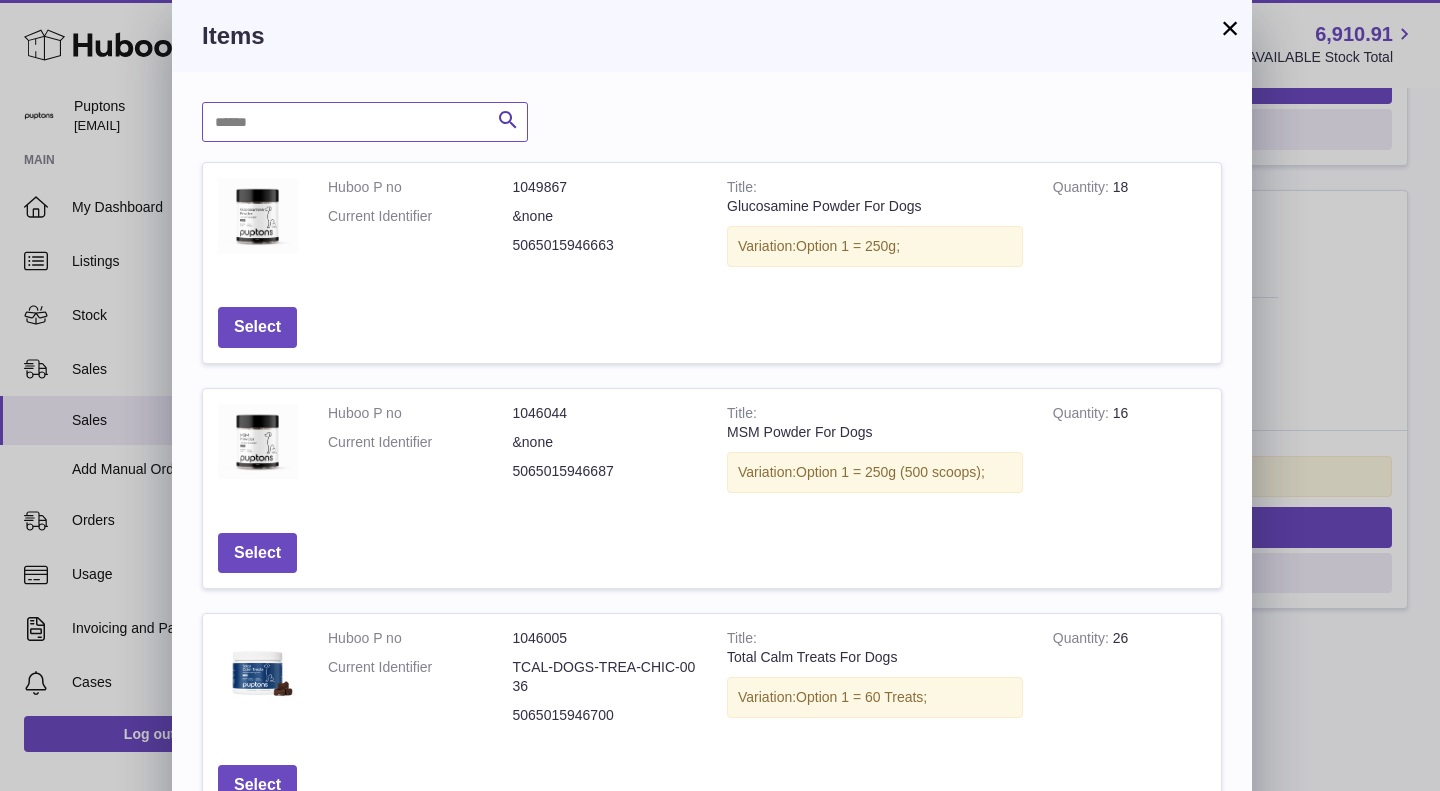 click at bounding box center [365, 122] 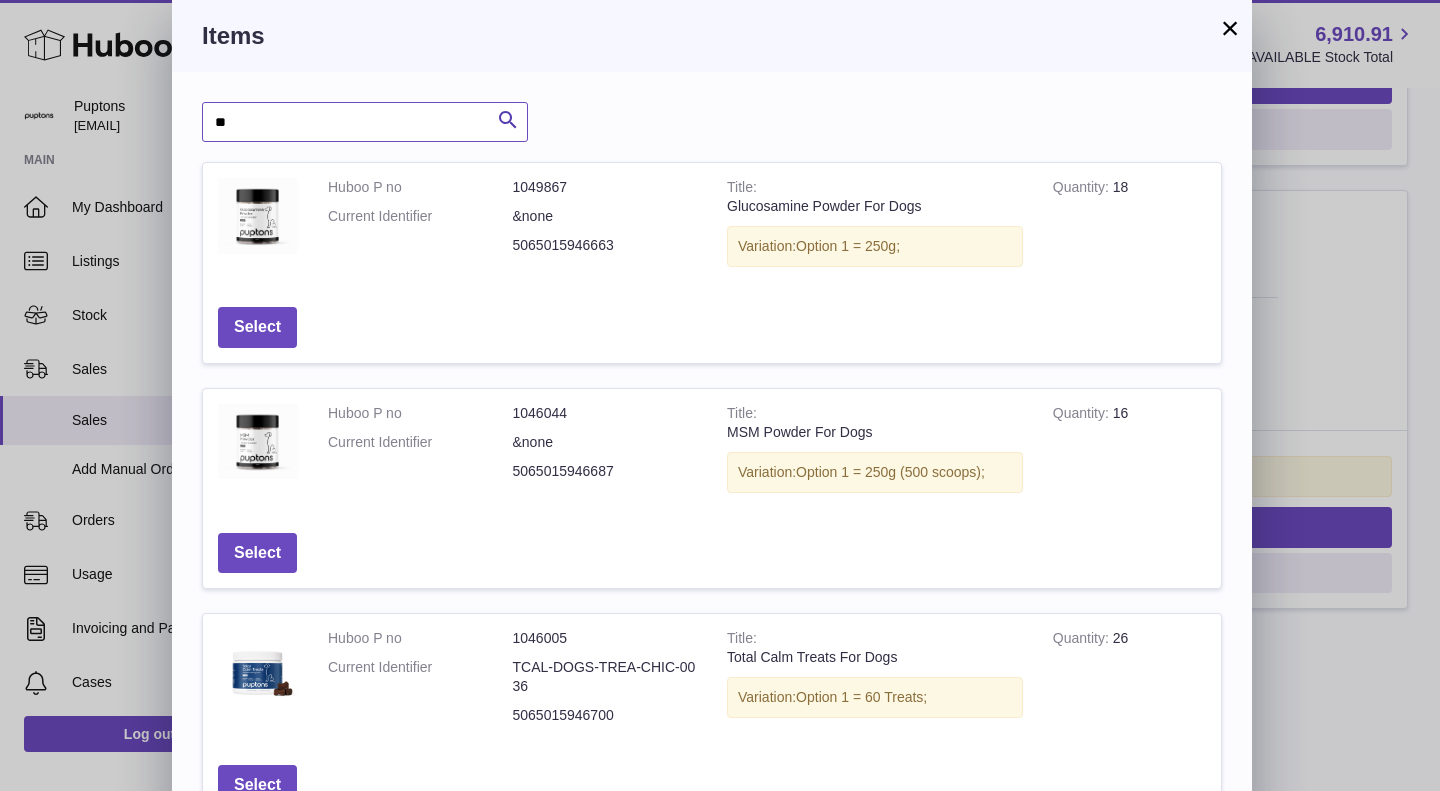 type on "*" 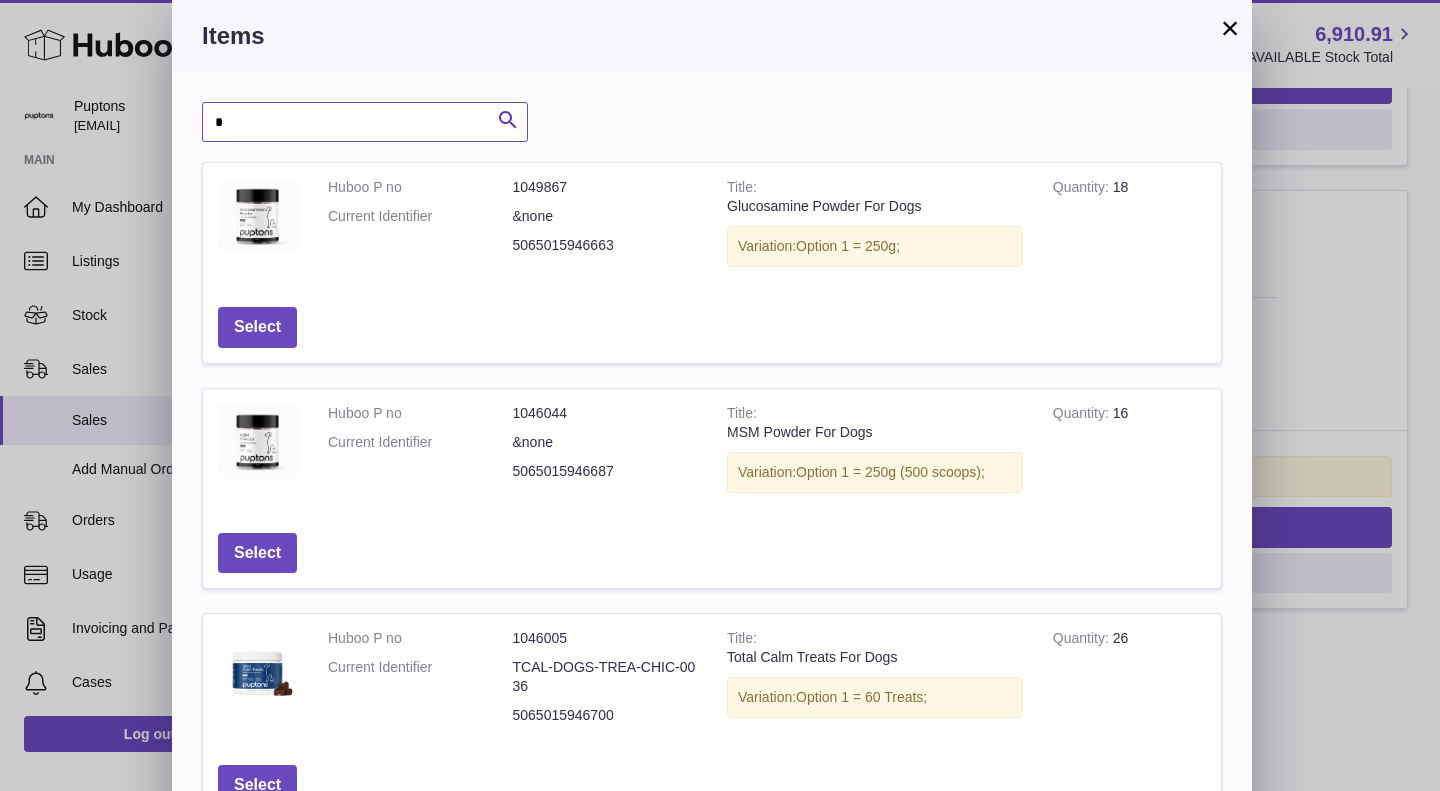 type 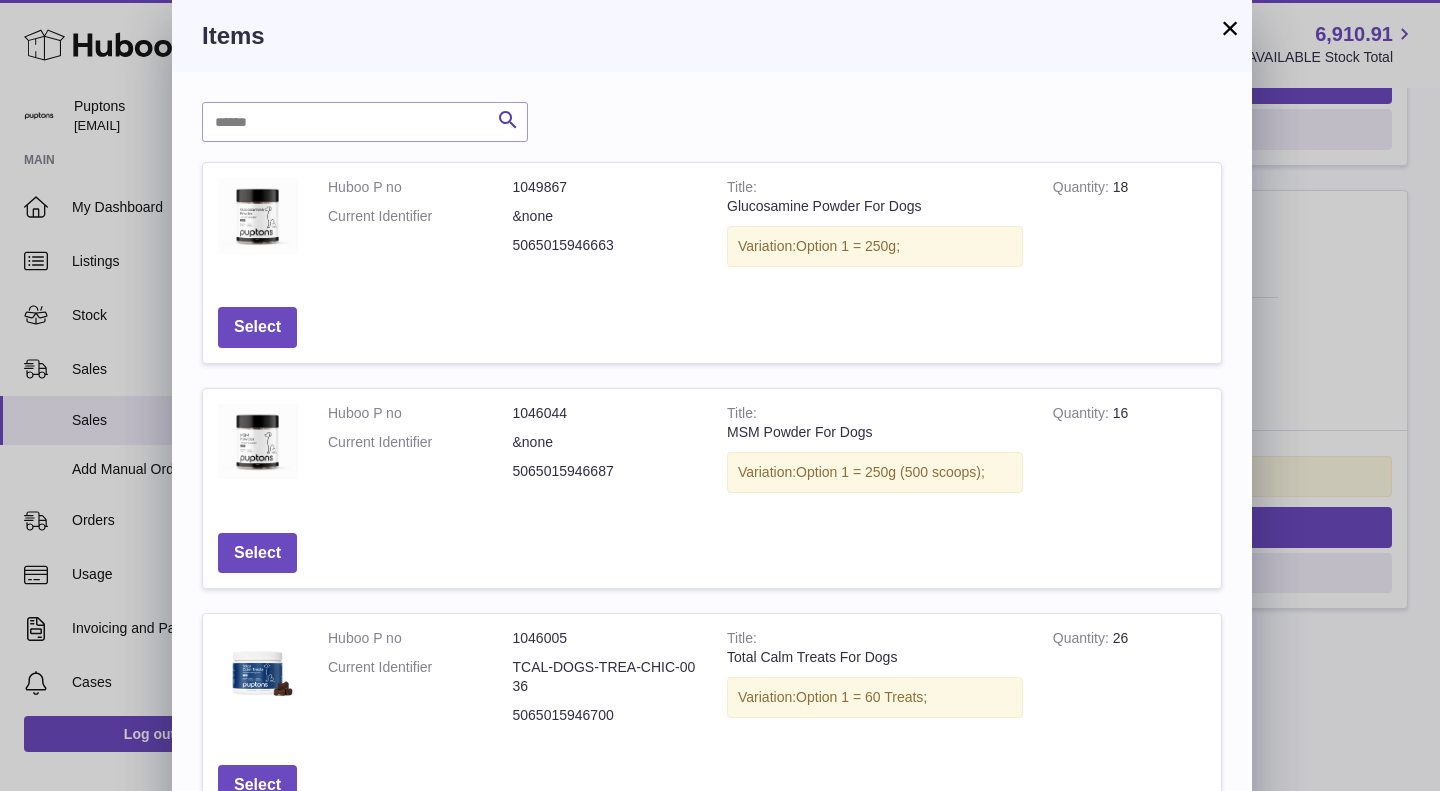 click on "×" at bounding box center [1230, 28] 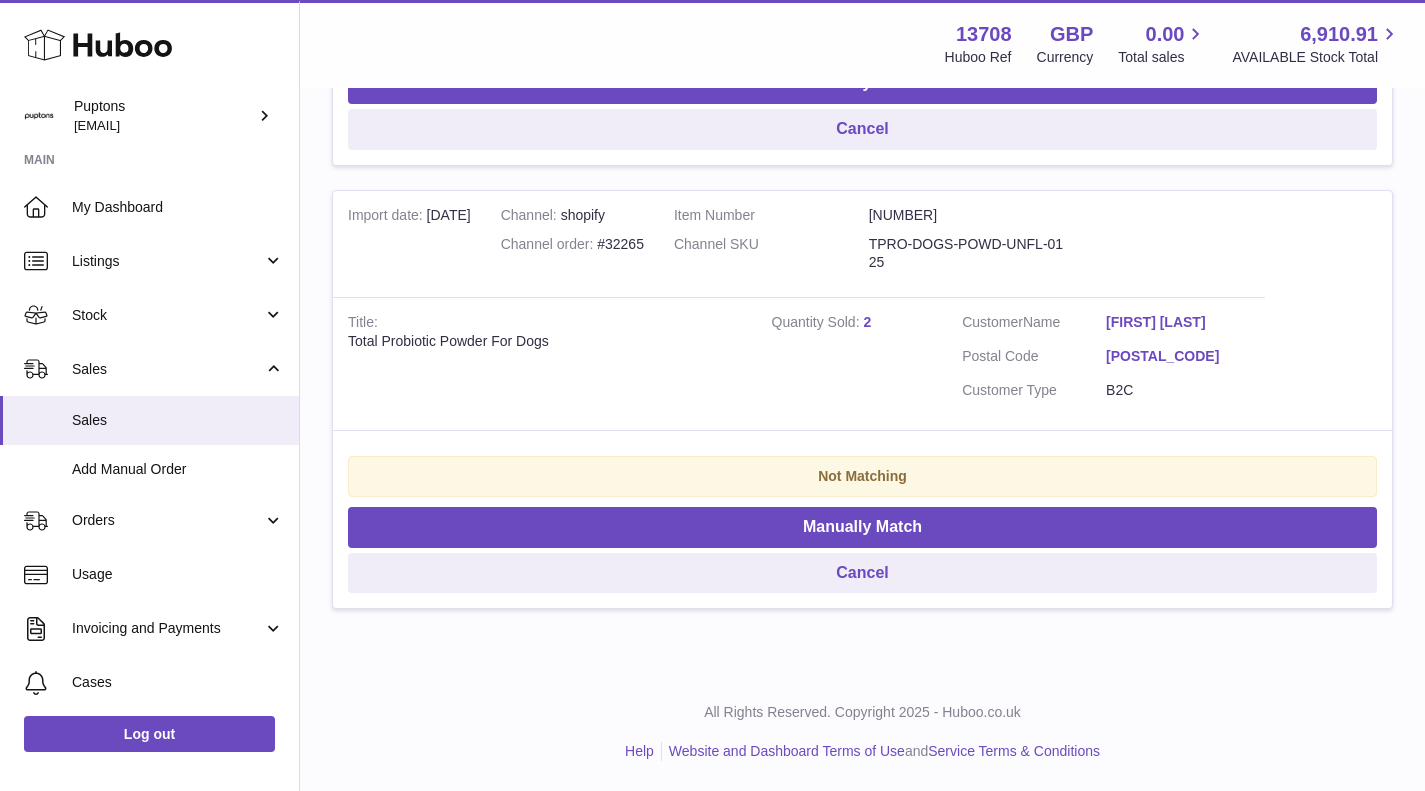 click on "Channel order #32265" at bounding box center (572, 244) 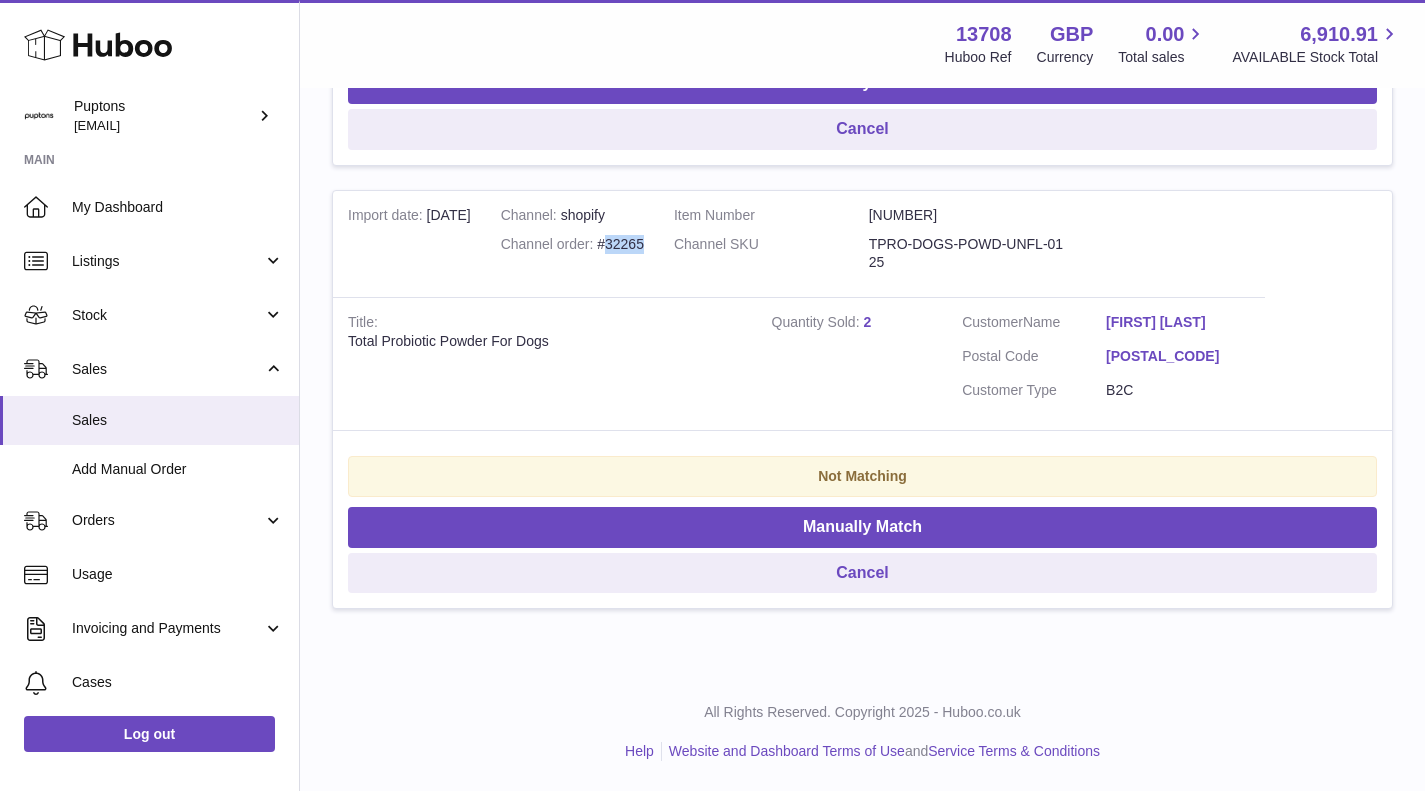 click on "Channel order #32265" at bounding box center [572, 244] 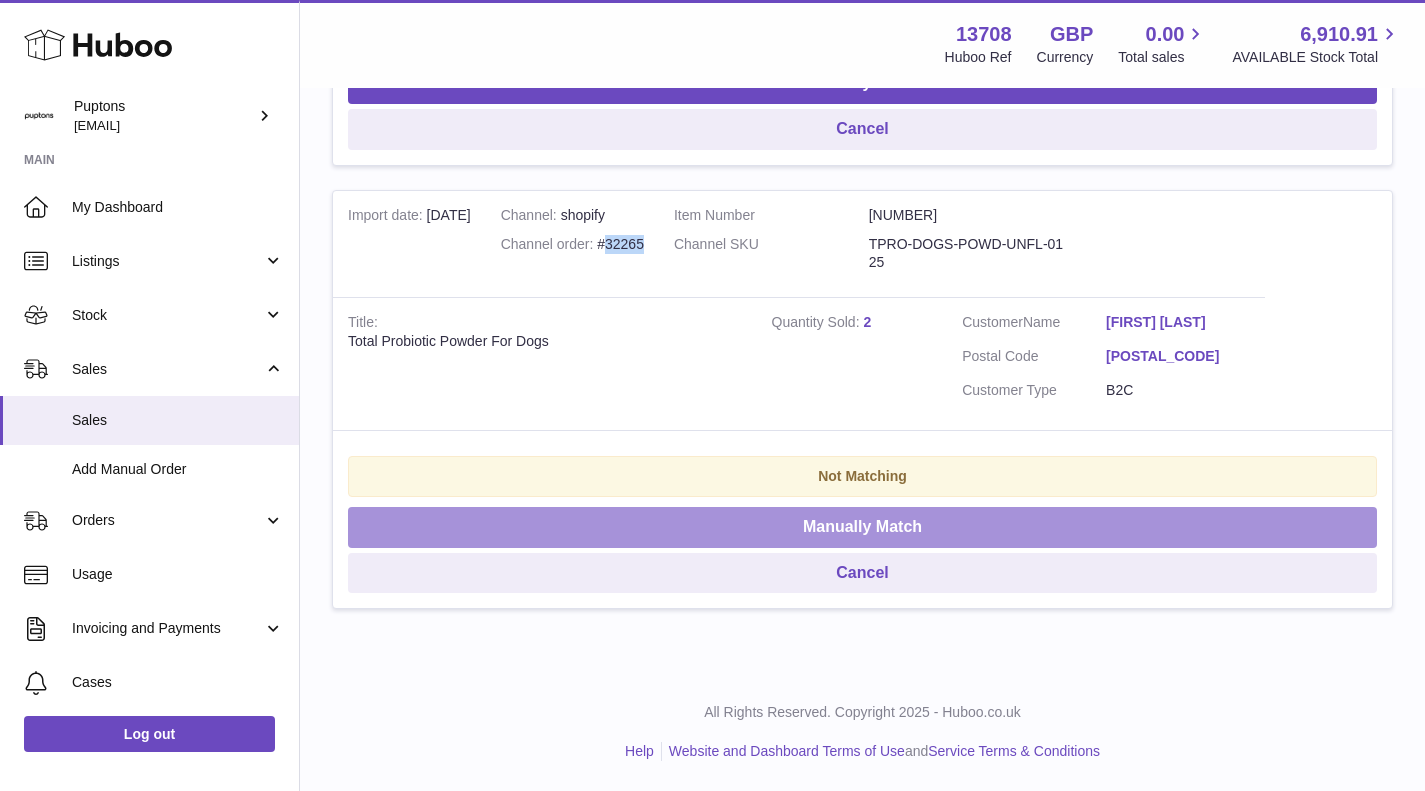 click on "Manually Match" at bounding box center (862, 527) 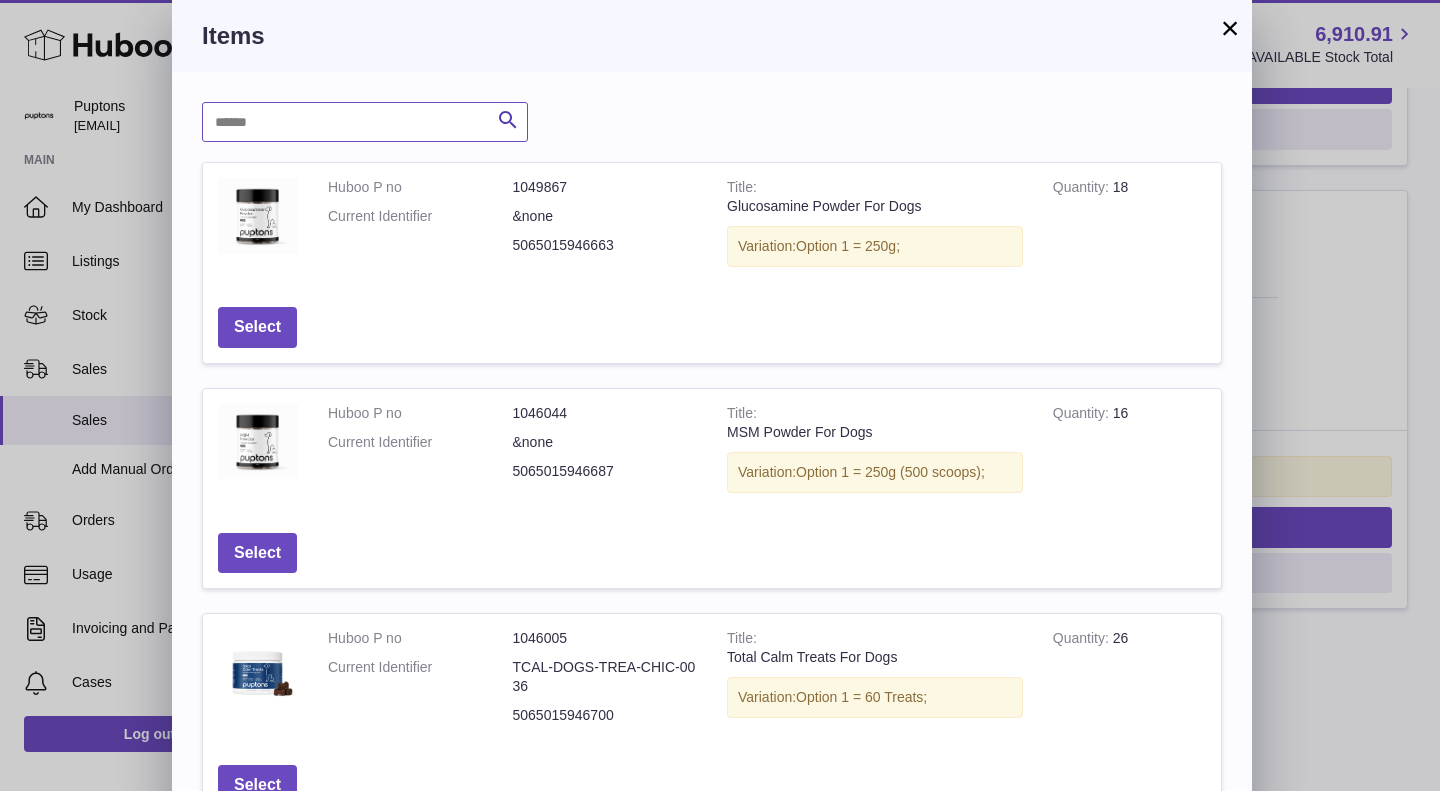 click at bounding box center [365, 122] 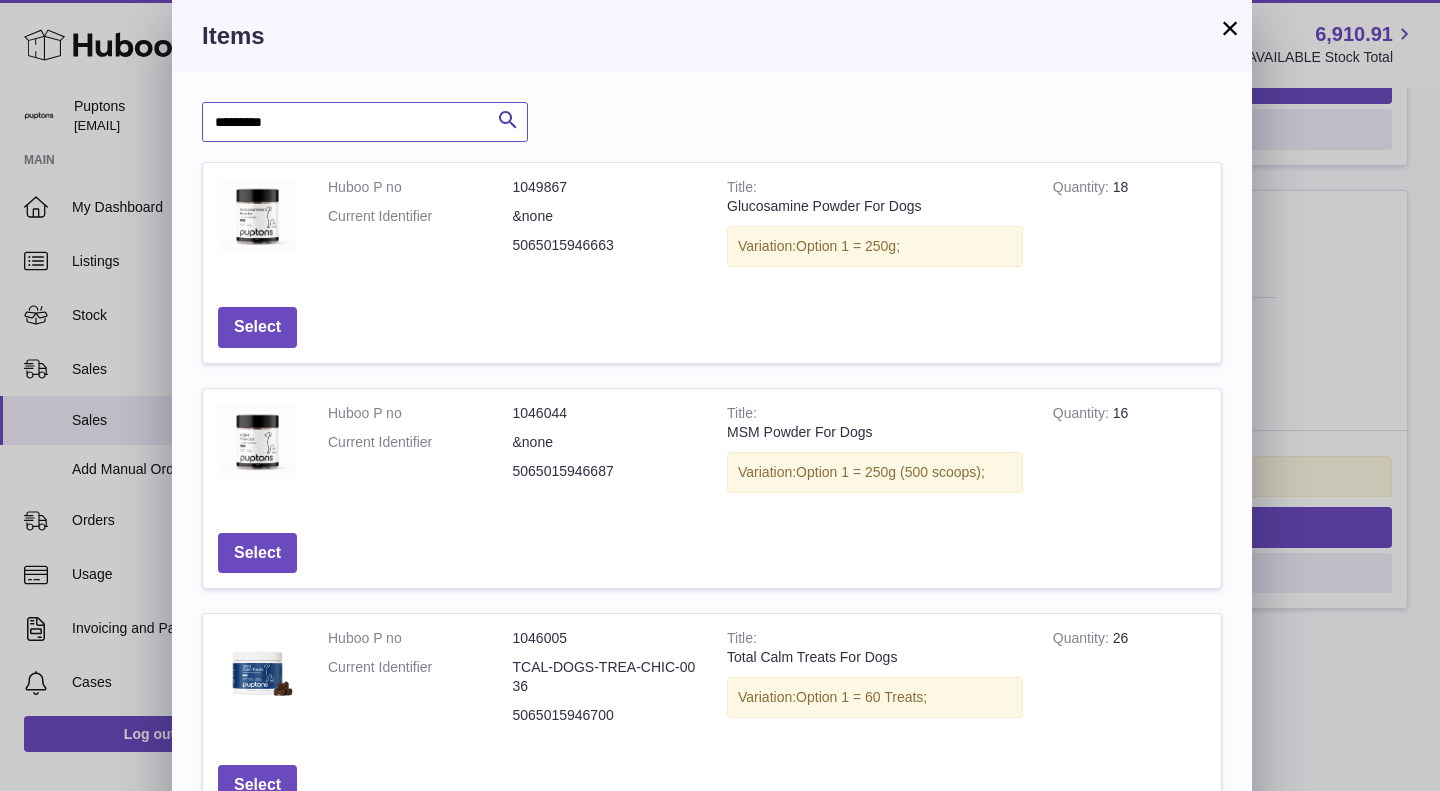 type on "*********" 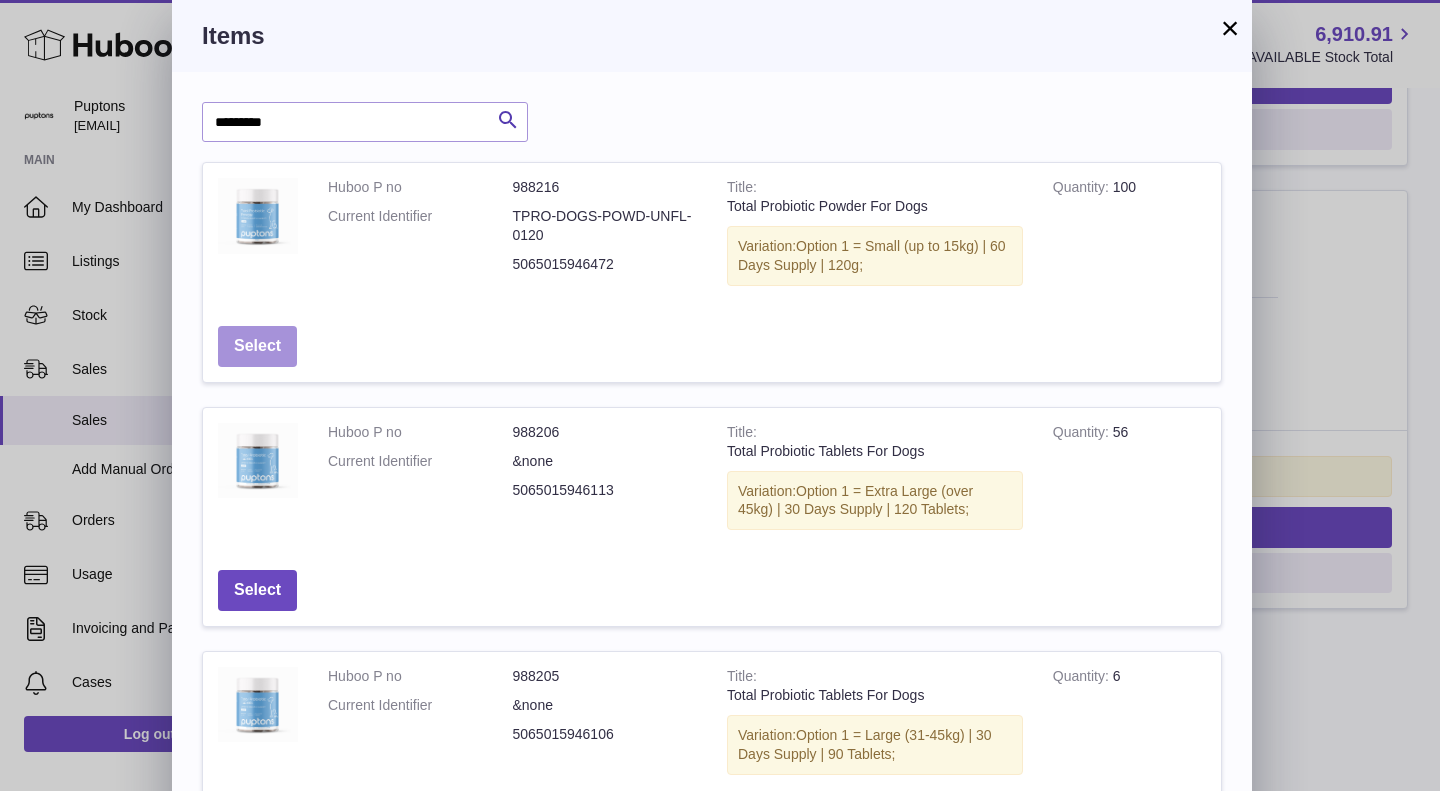 click on "Select" at bounding box center (257, 346) 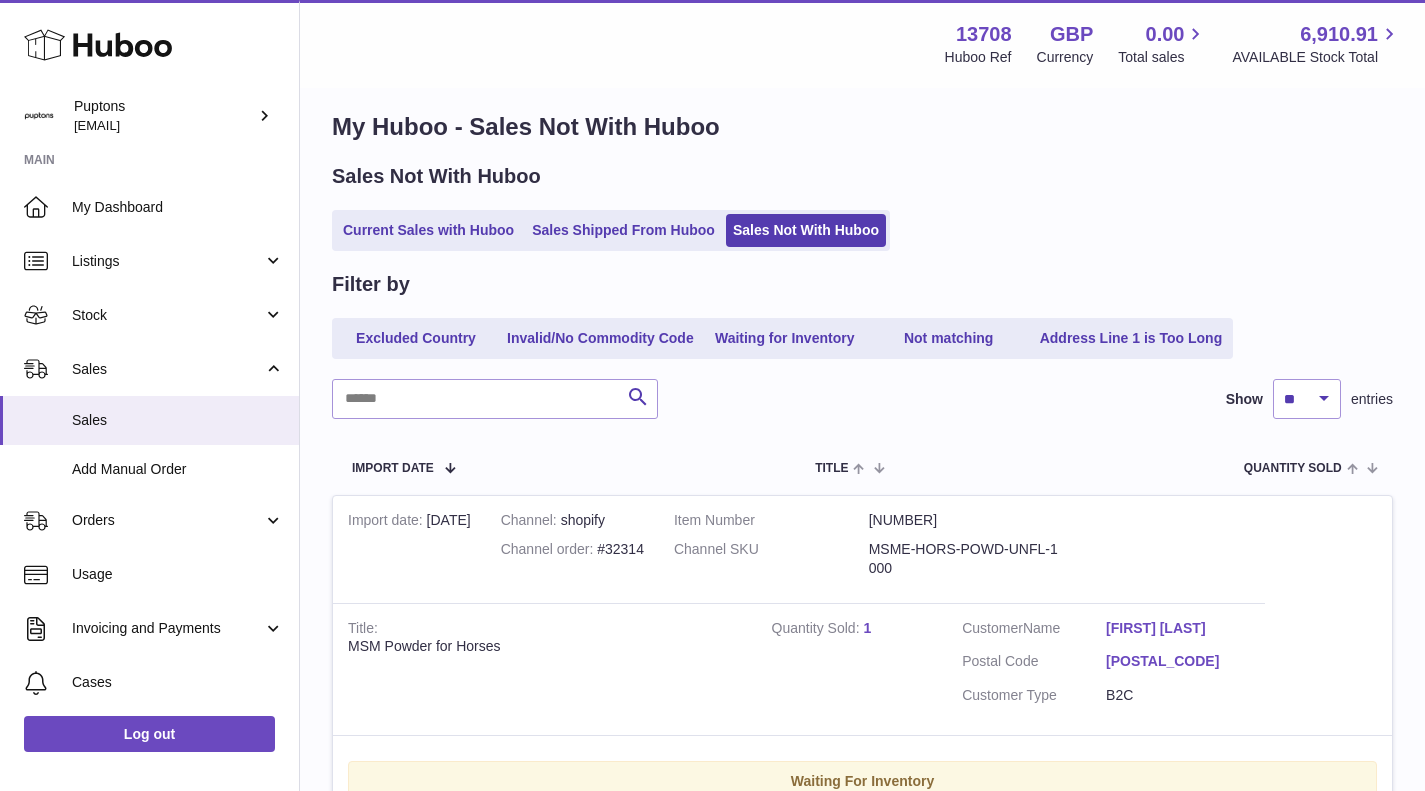 scroll, scrollTop: 0, scrollLeft: 0, axis: both 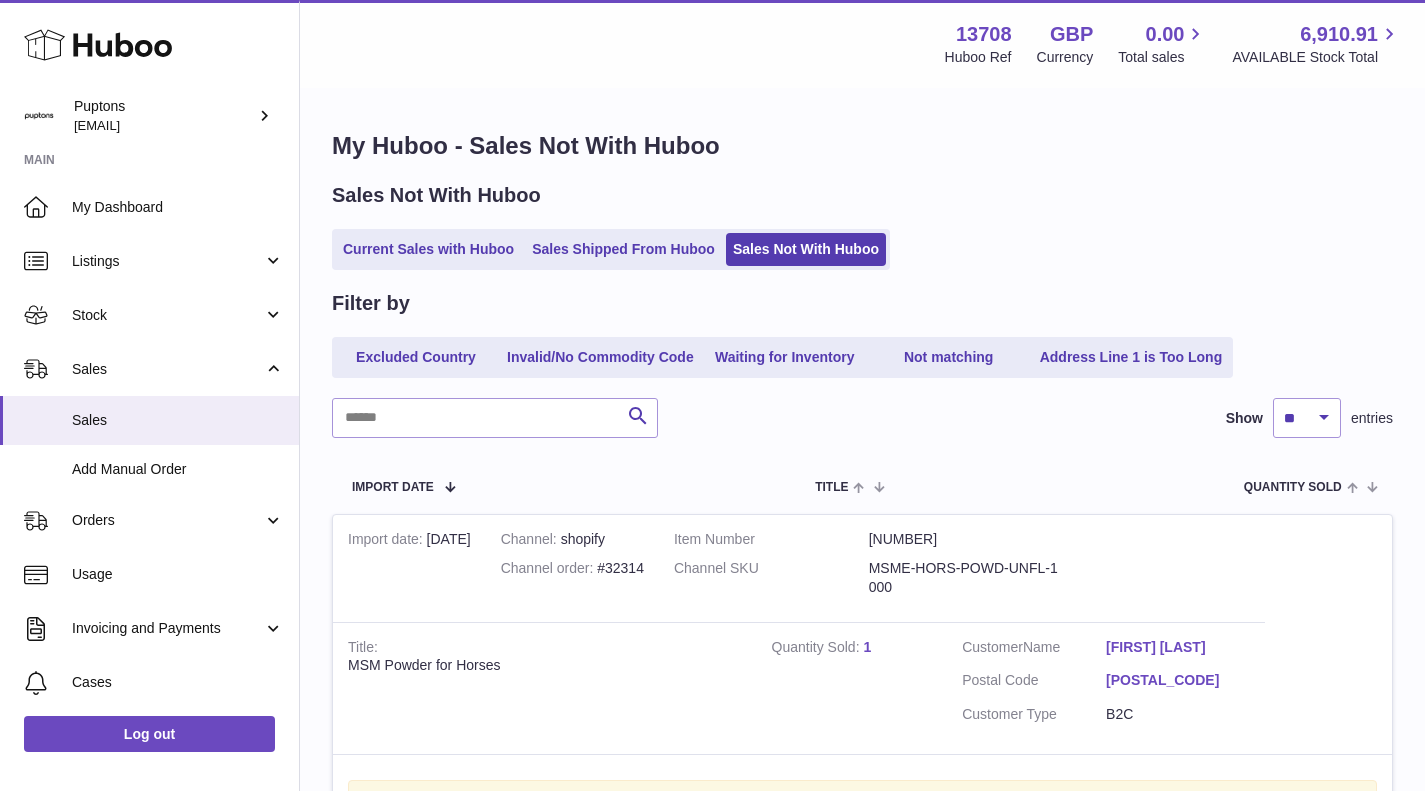 click on "Current Sales with Huboo" at bounding box center (428, 249) 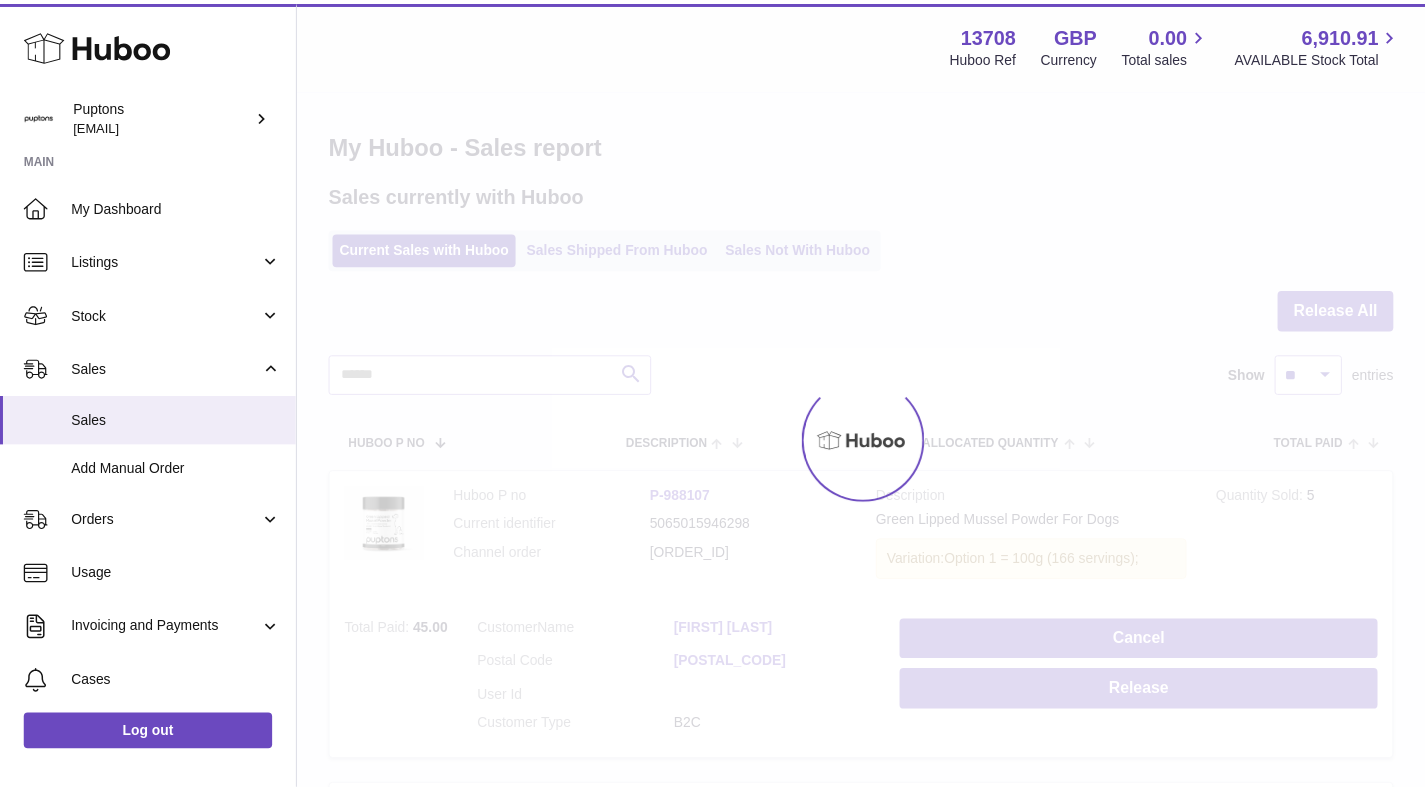 scroll, scrollTop: 0, scrollLeft: 0, axis: both 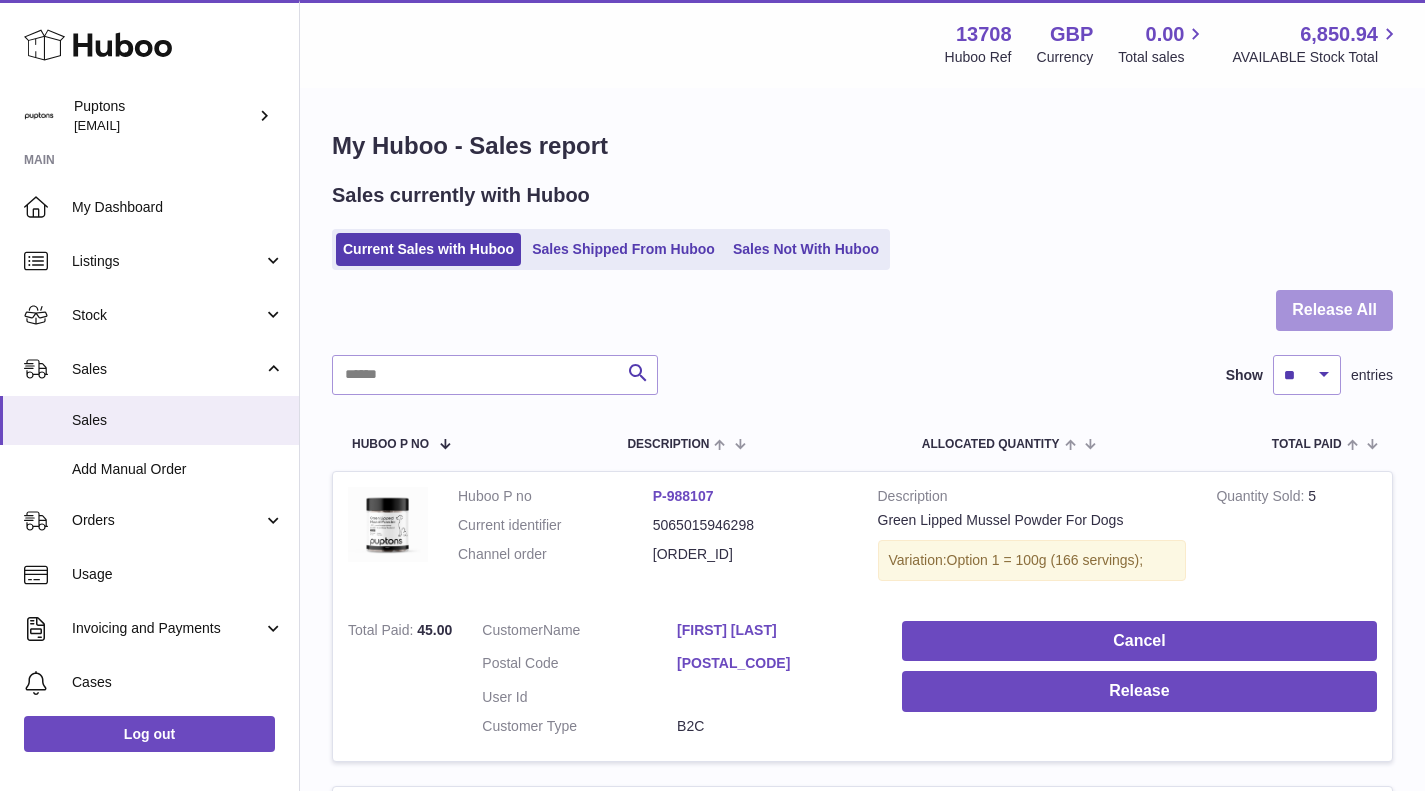 click on "Release All" at bounding box center [1334, 310] 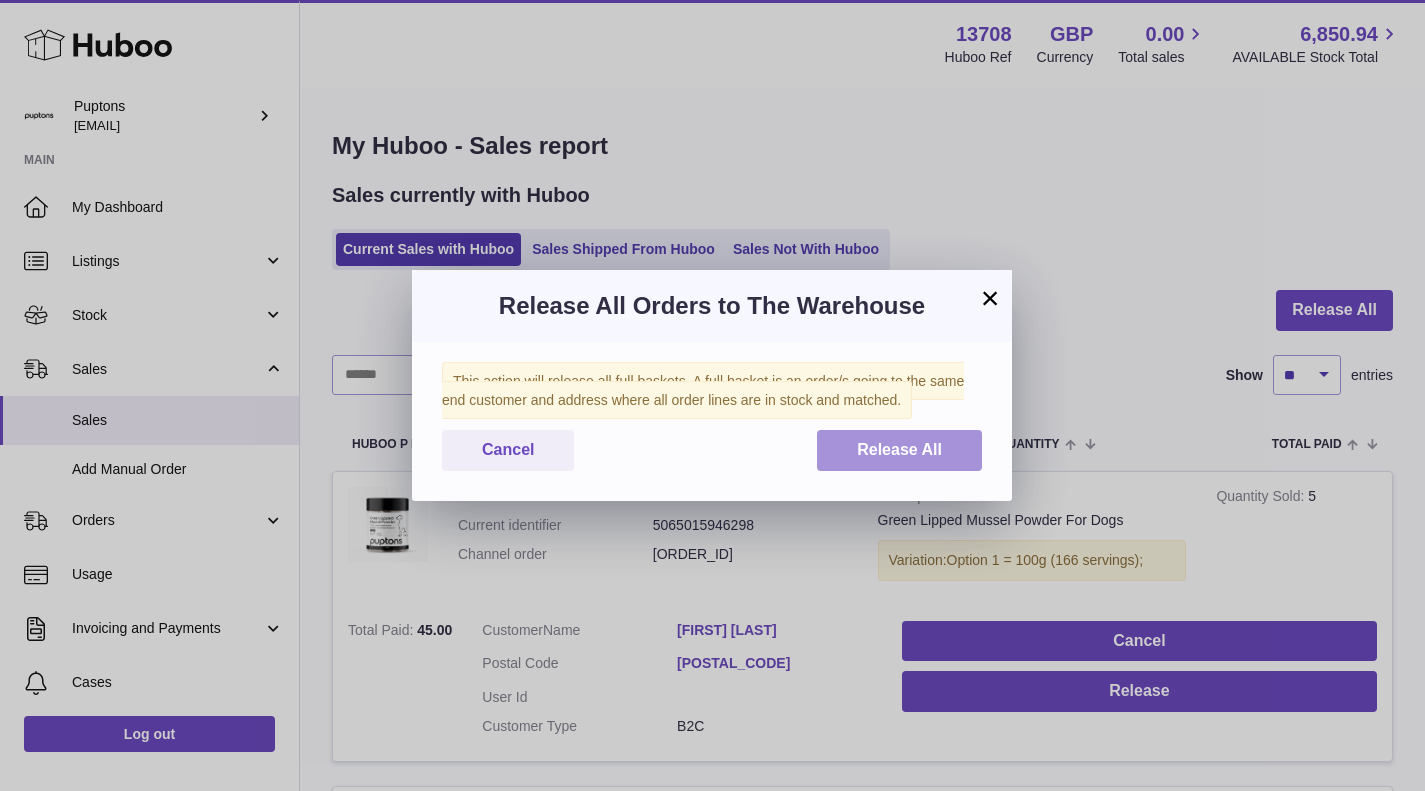 click on "Release All" at bounding box center (899, 449) 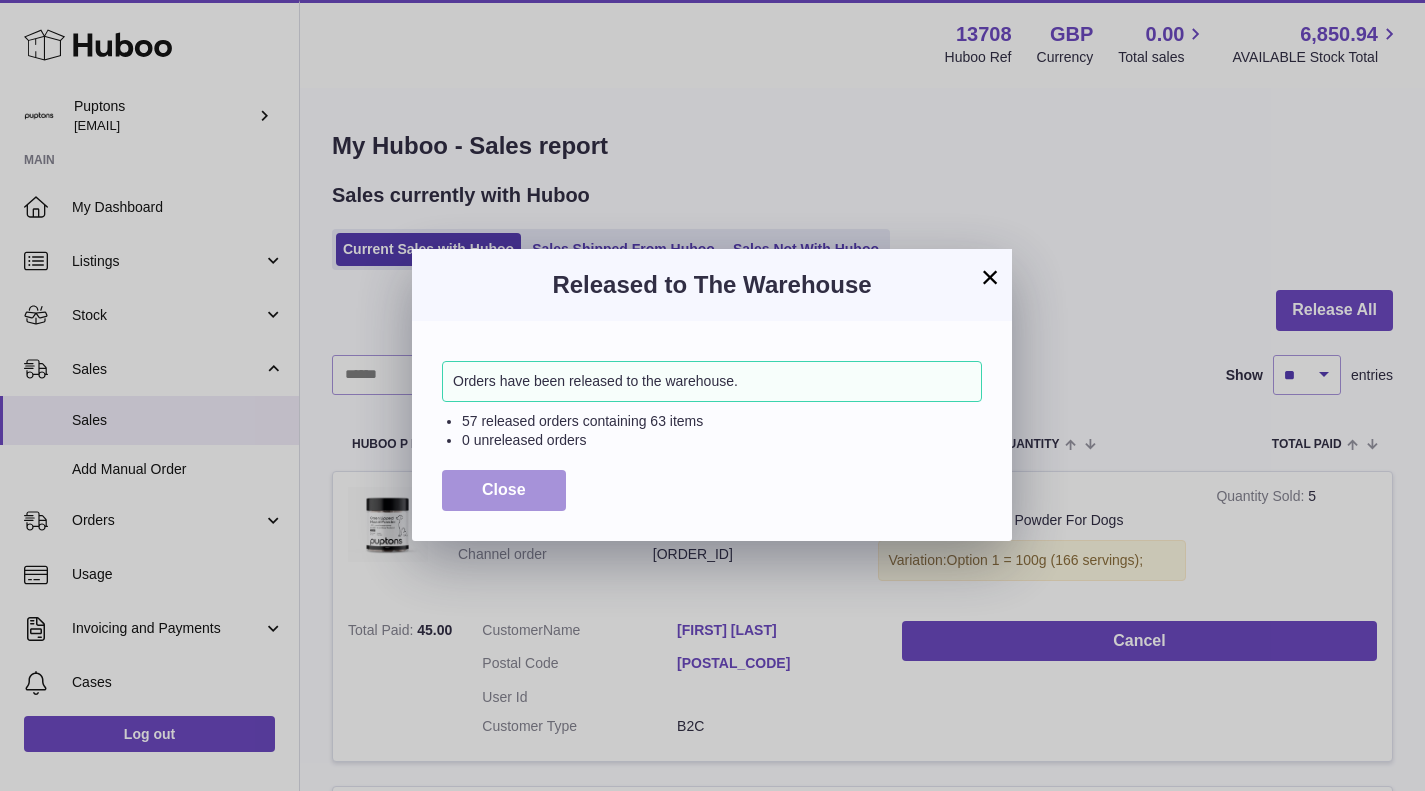 click on "Close" at bounding box center (504, 489) 